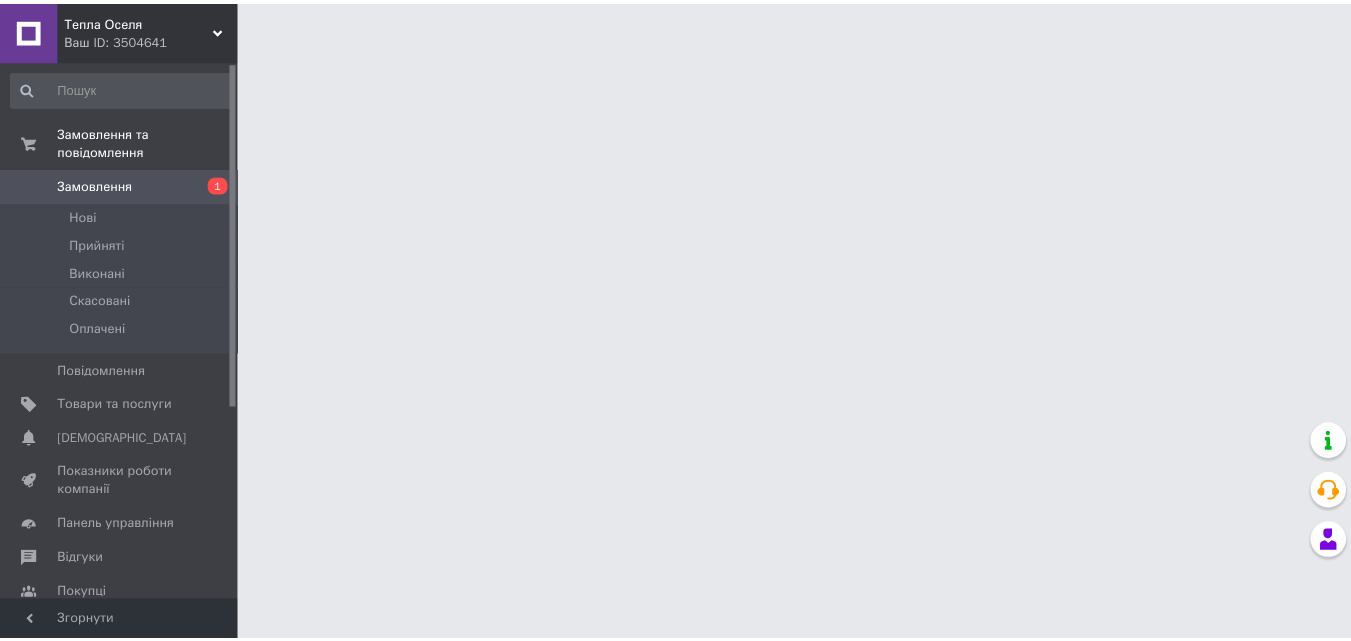 scroll, scrollTop: 0, scrollLeft: 0, axis: both 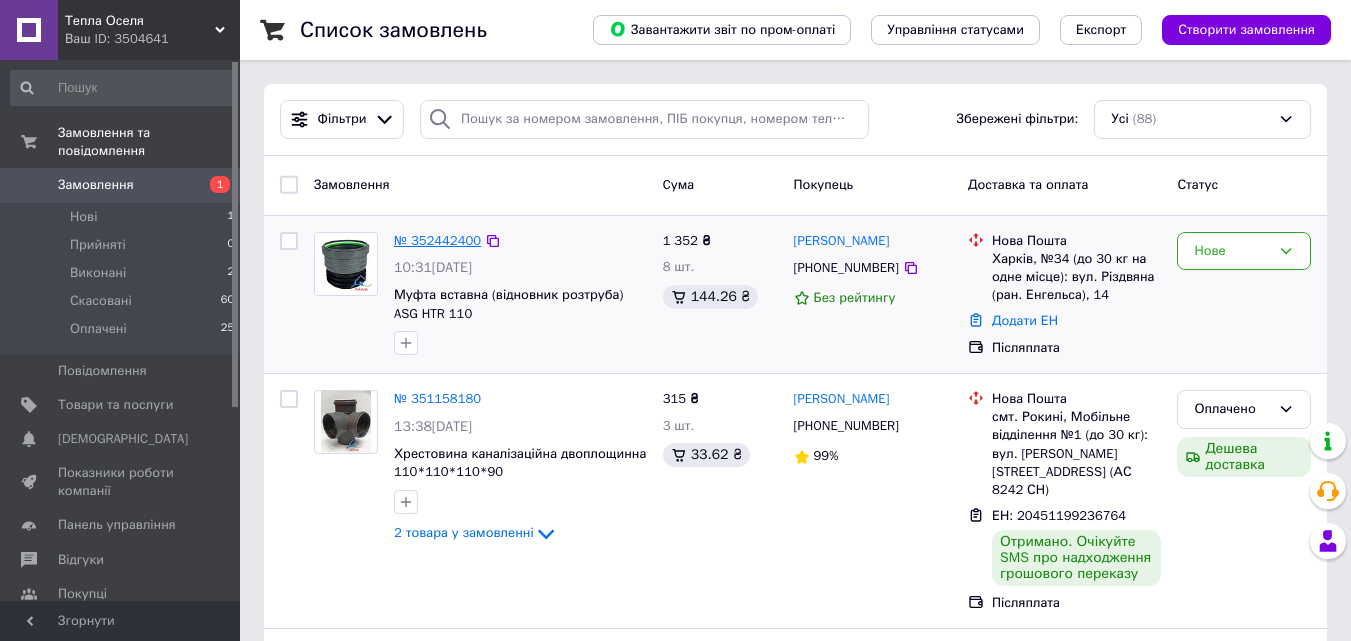click on "№ 352442400" at bounding box center [437, 240] 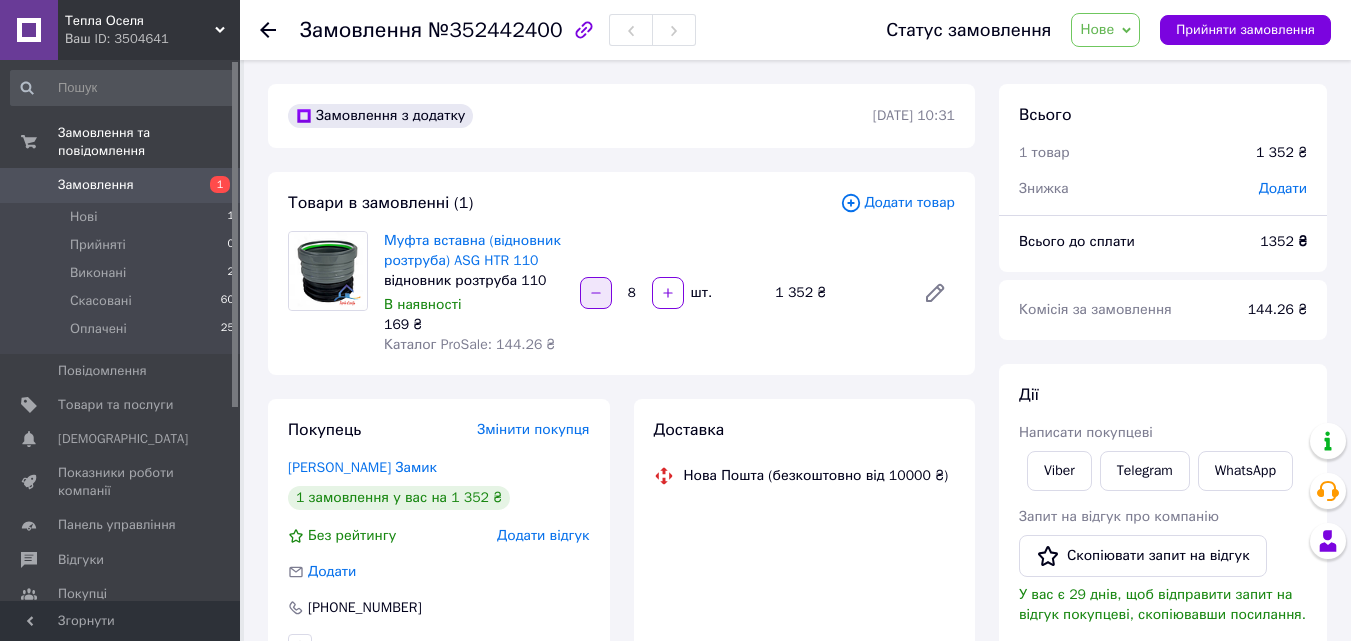 click 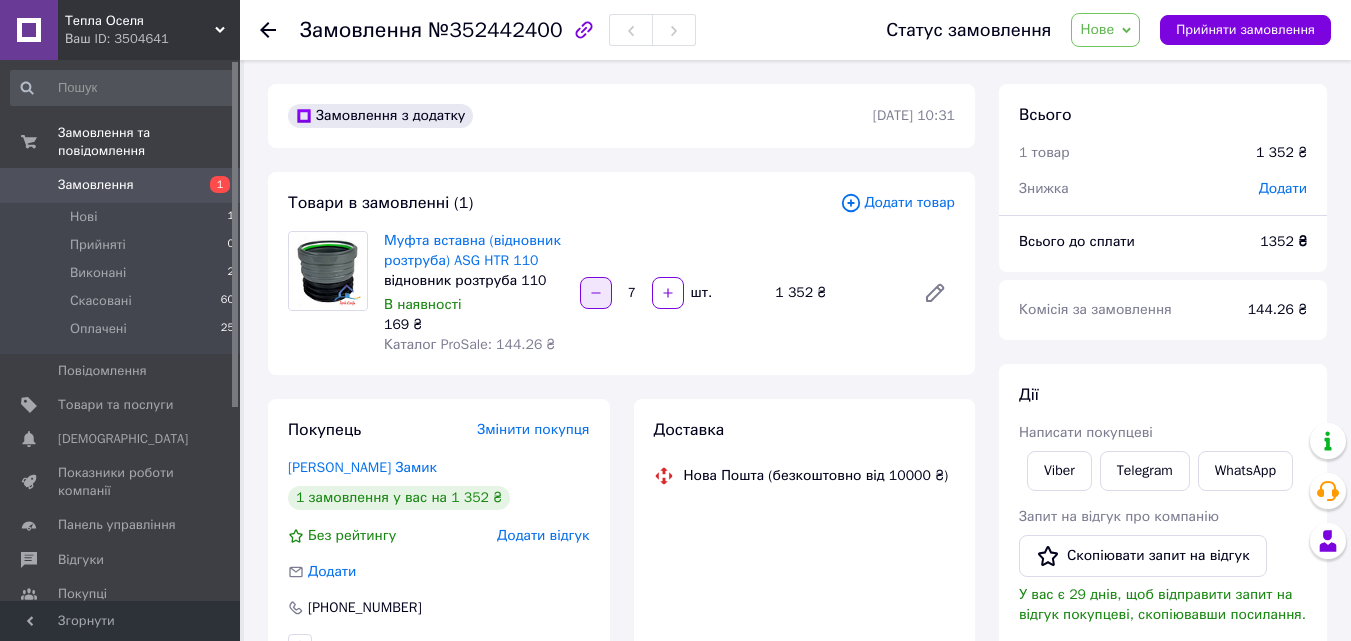 click 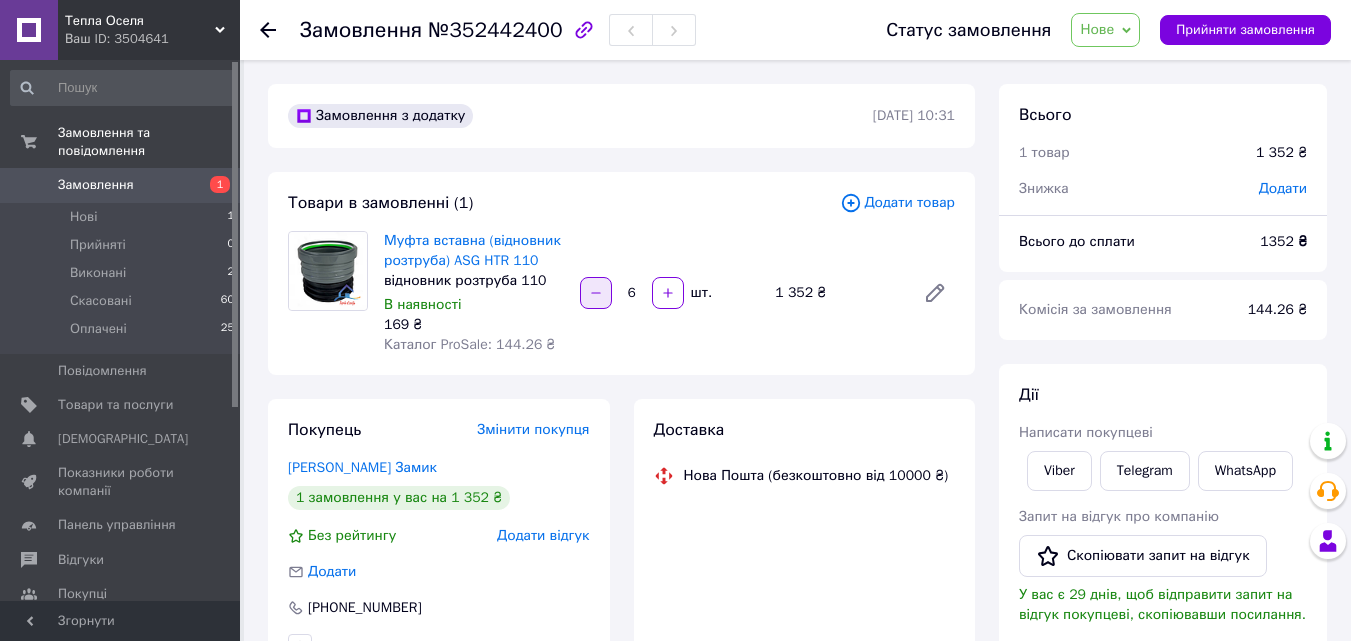 click at bounding box center (596, 293) 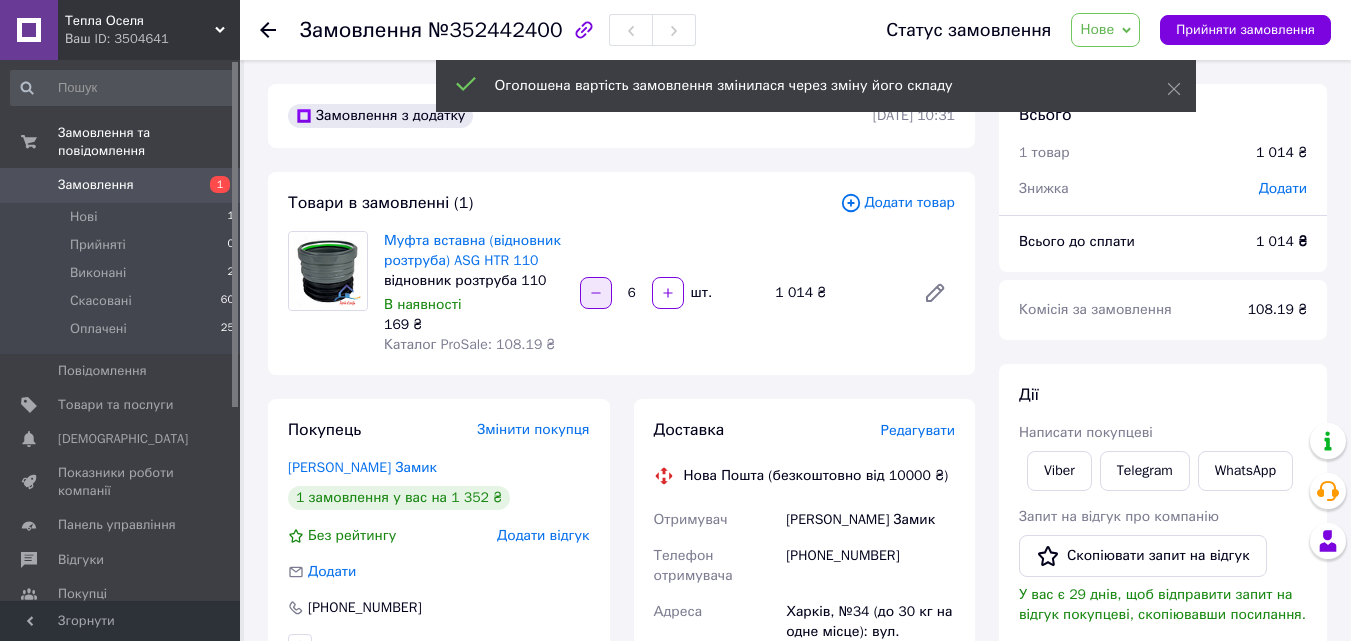 click 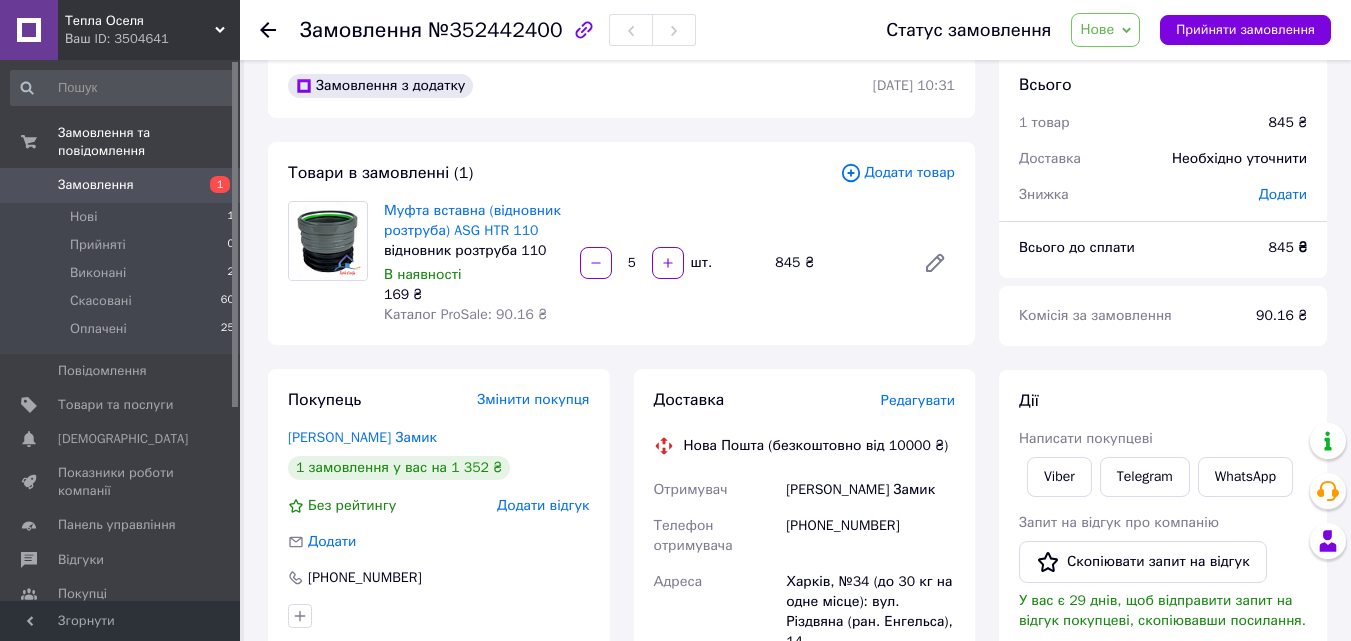 scroll, scrollTop: 0, scrollLeft: 0, axis: both 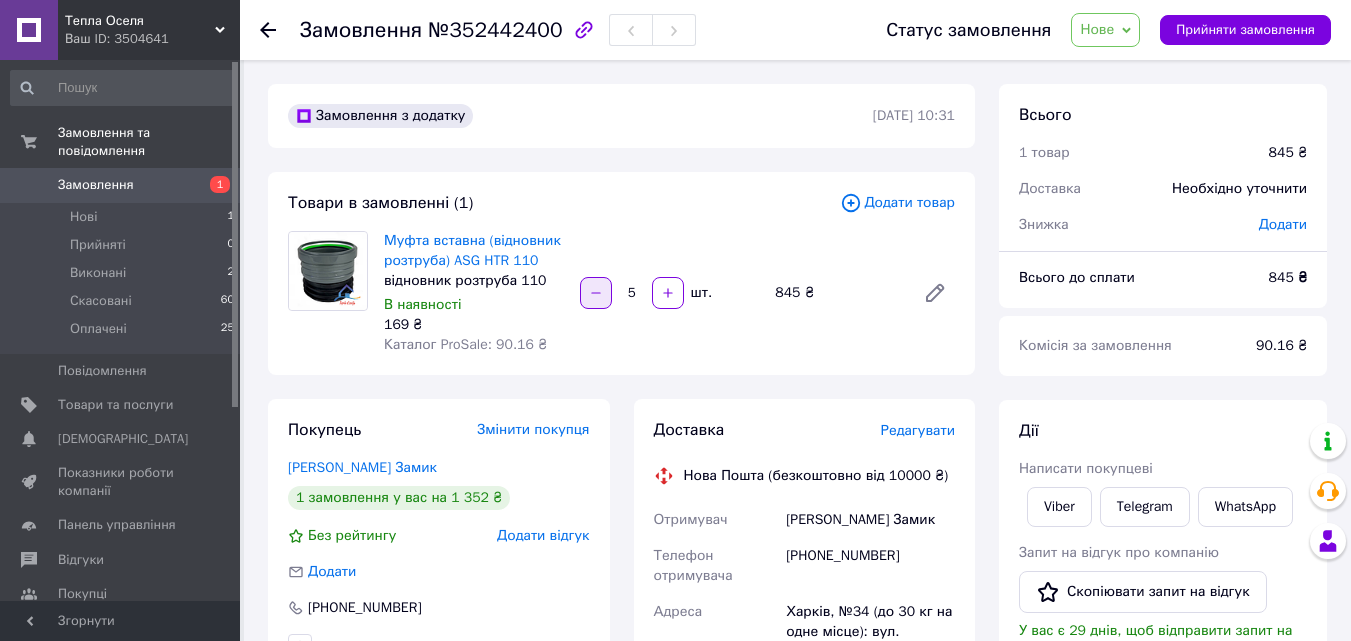 click 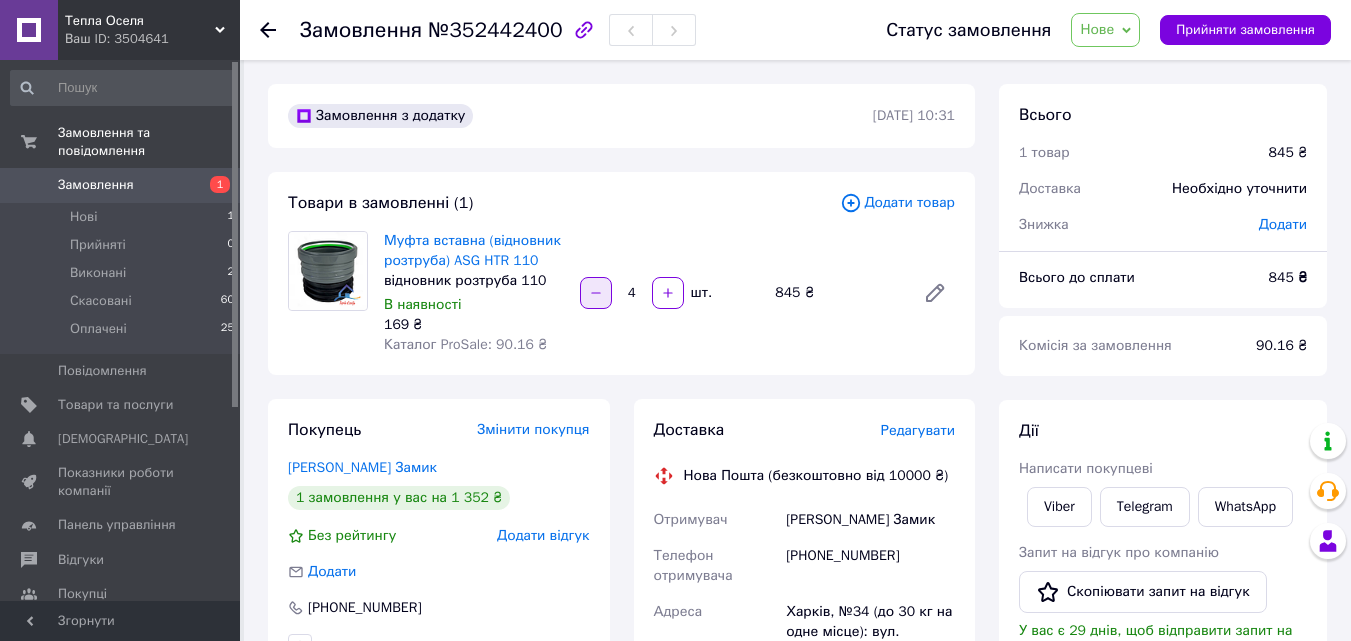 click 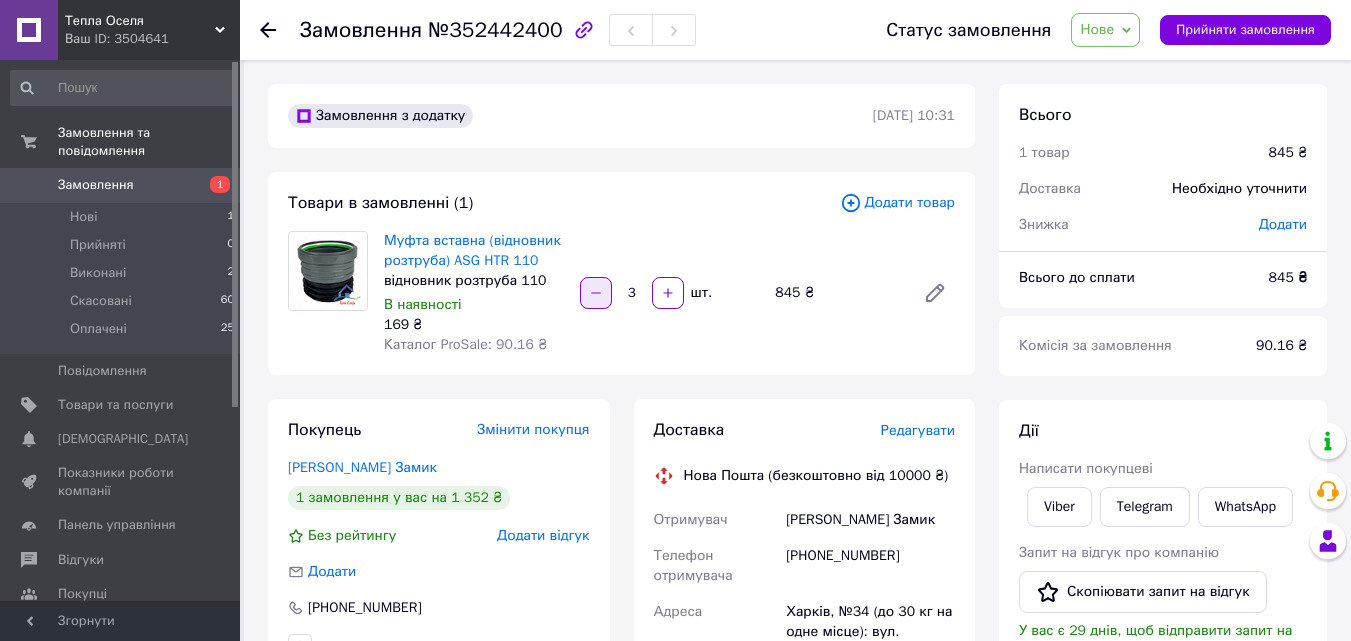 click at bounding box center (596, 293) 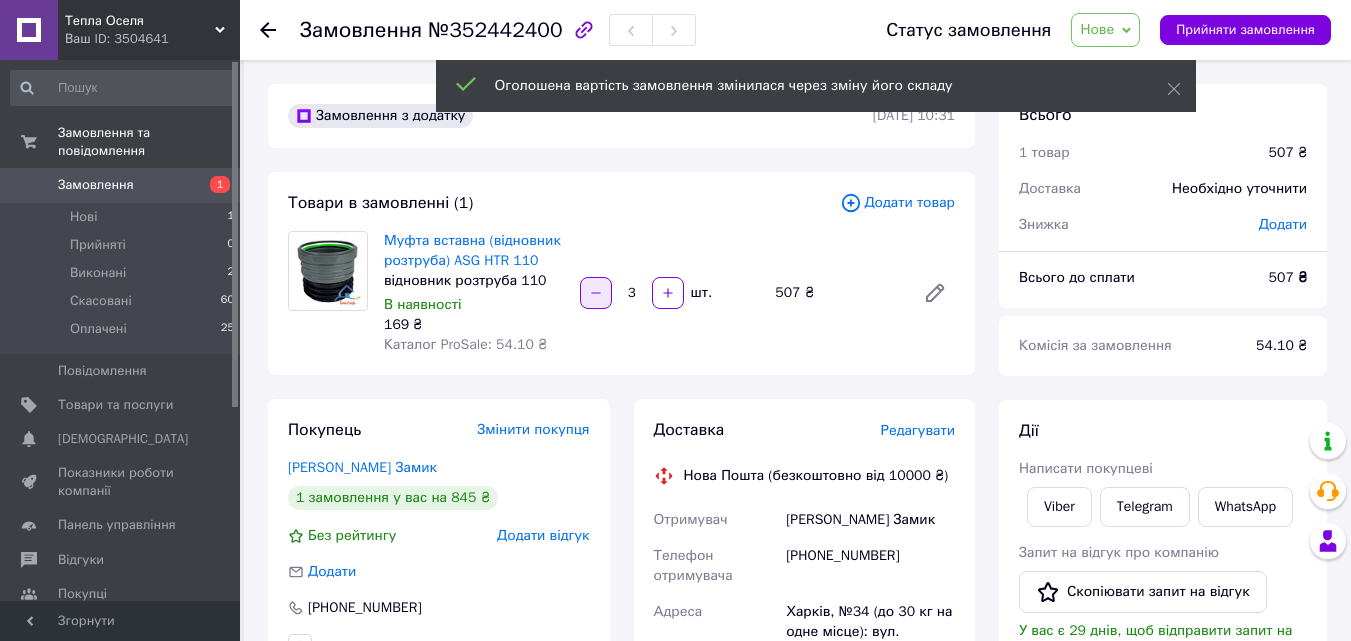 click 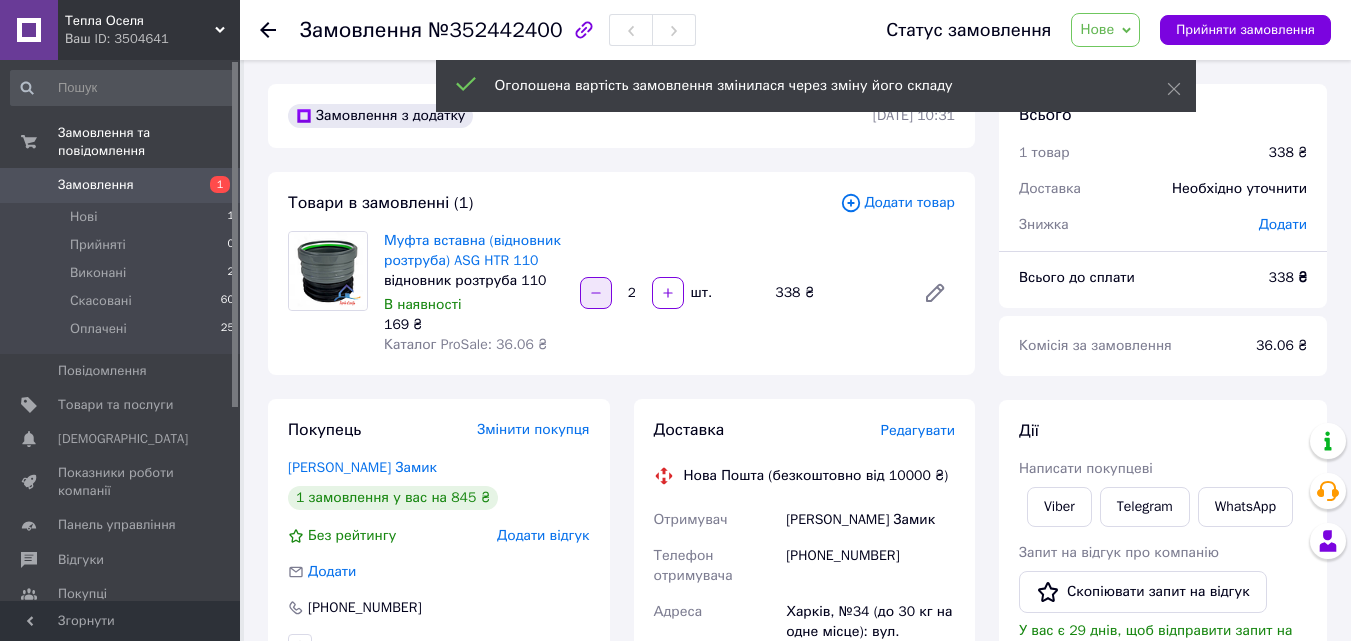 click 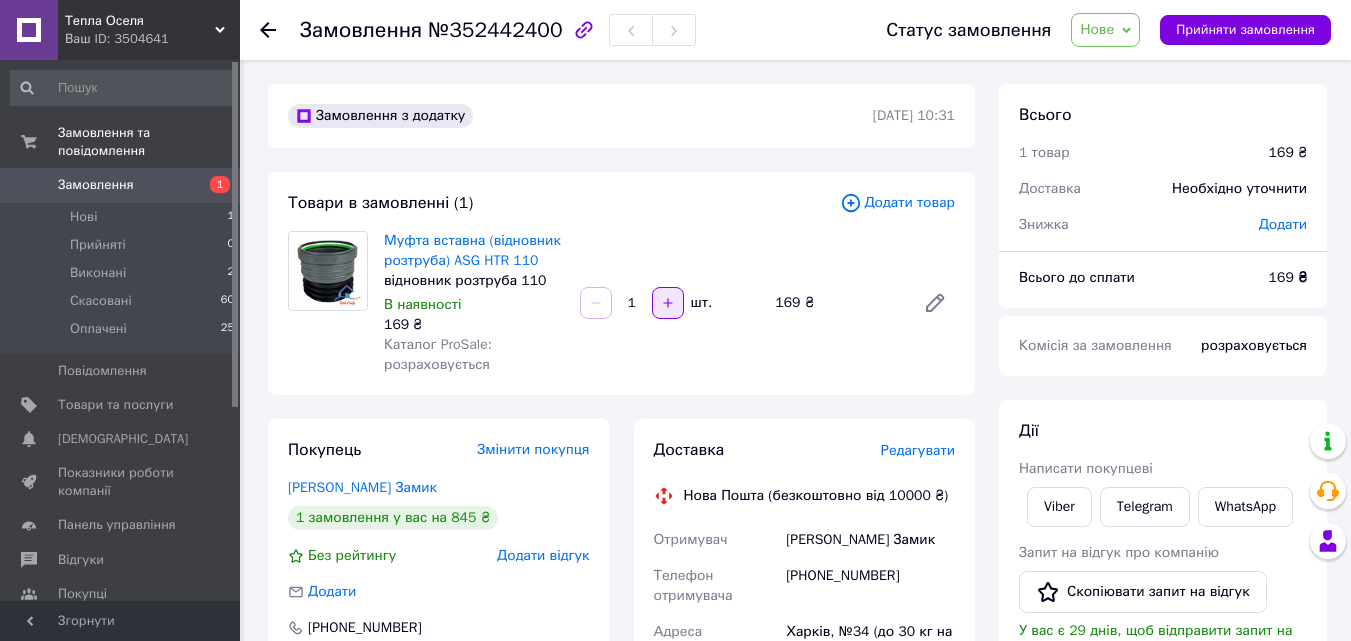 click at bounding box center (668, 303) 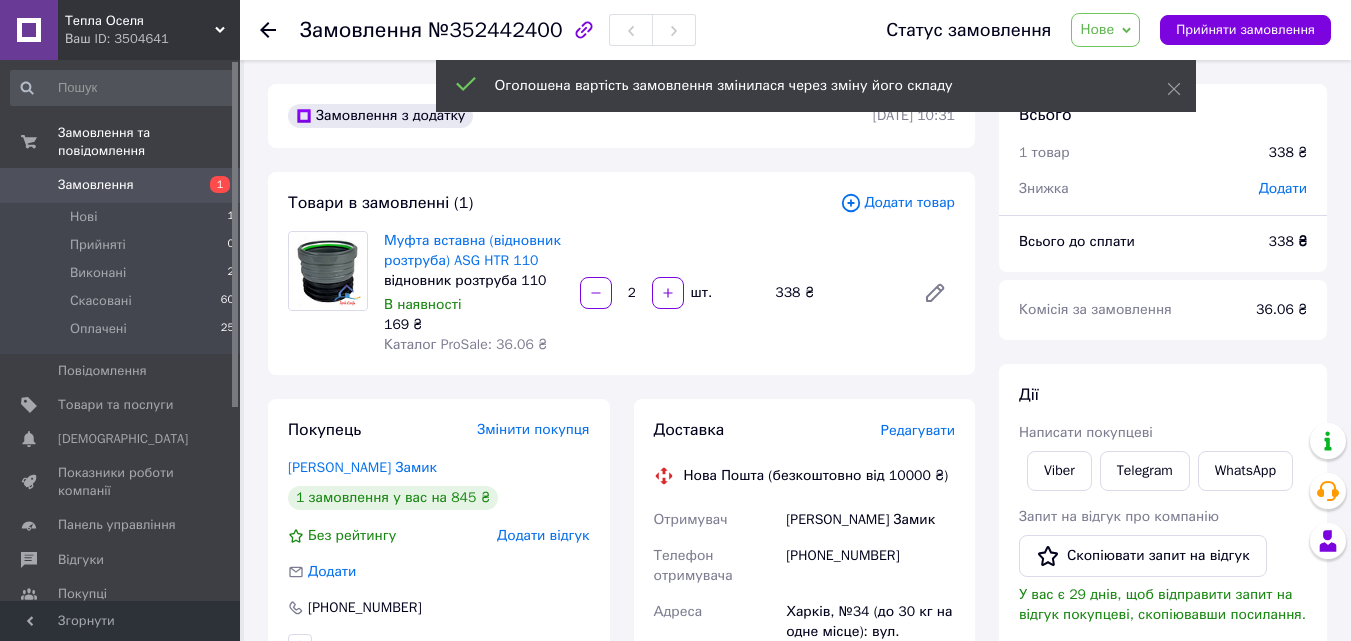 scroll, scrollTop: 36, scrollLeft: 0, axis: vertical 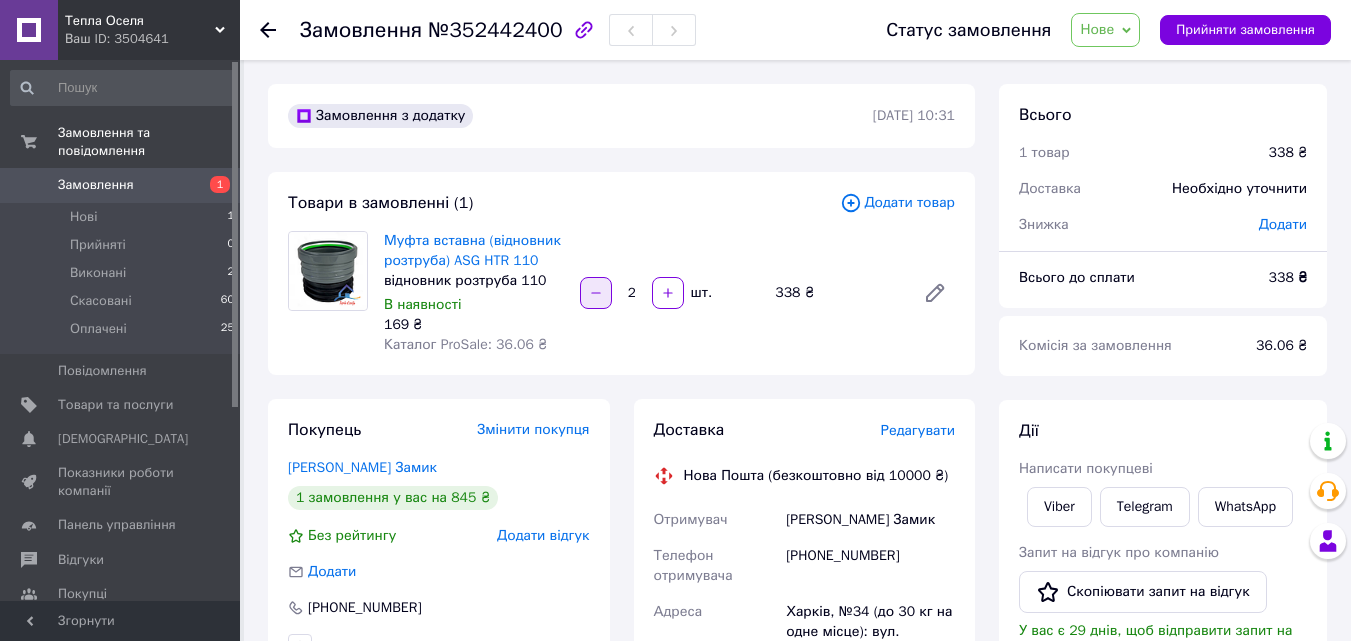 click 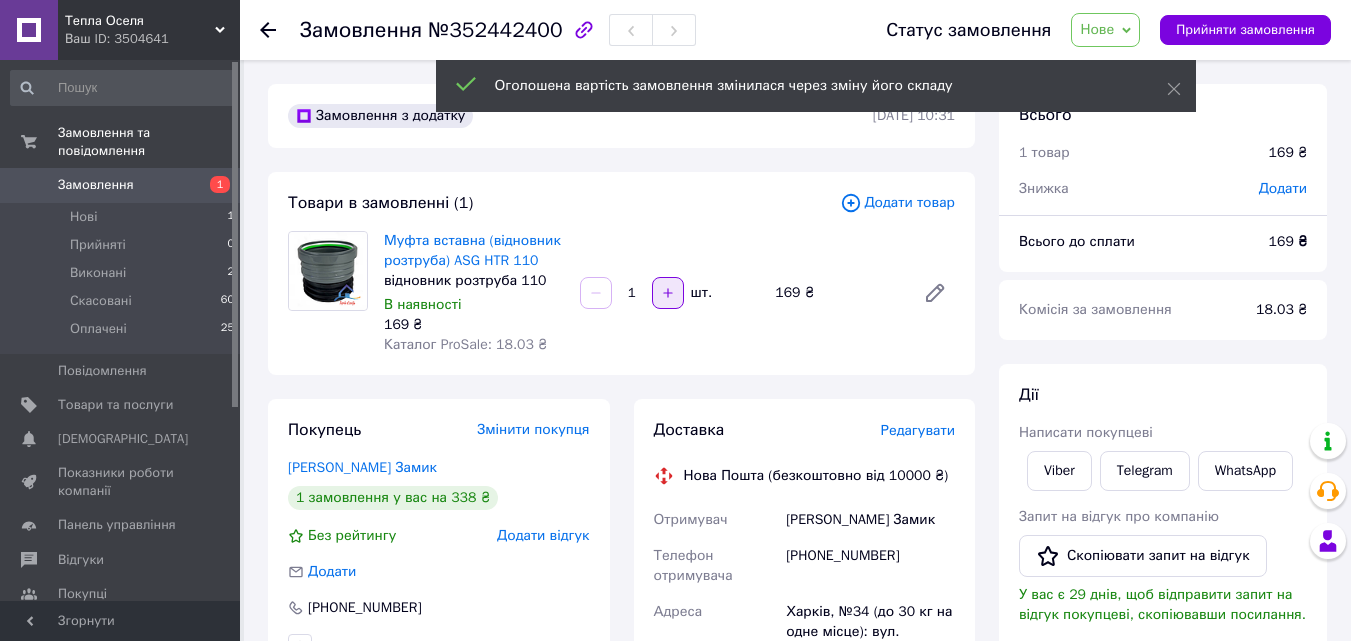 scroll, scrollTop: 132, scrollLeft: 0, axis: vertical 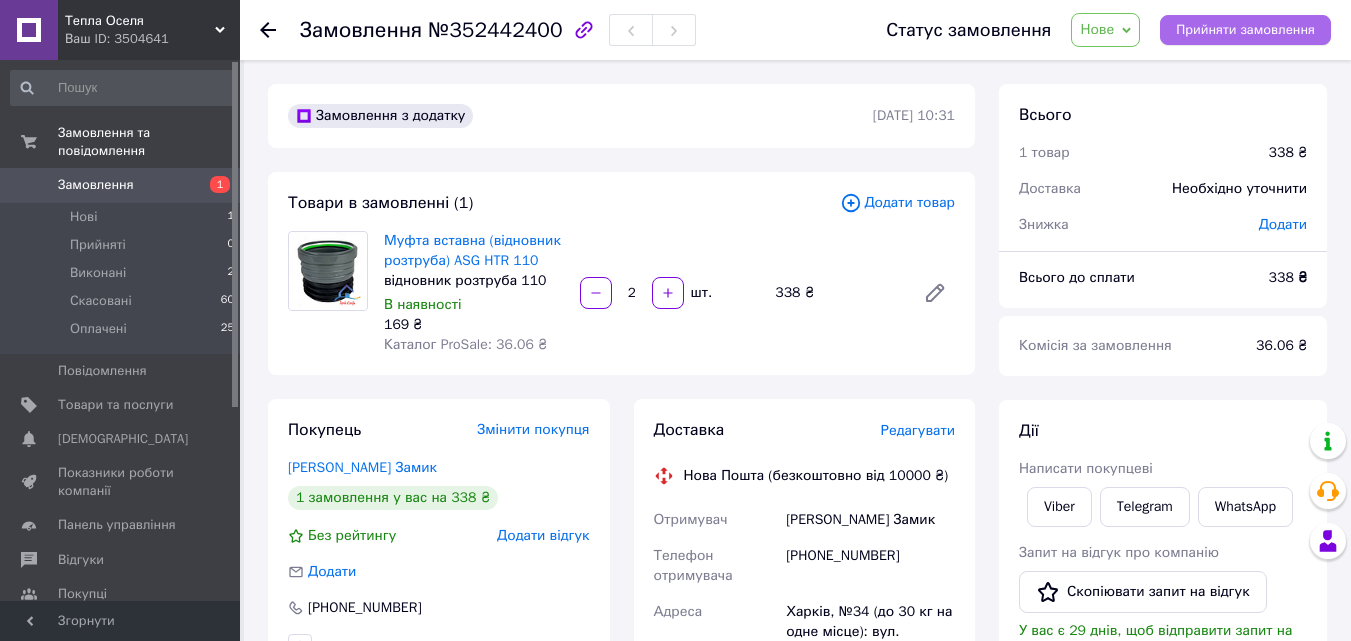 click on "Прийняти замовлення" at bounding box center [1245, 30] 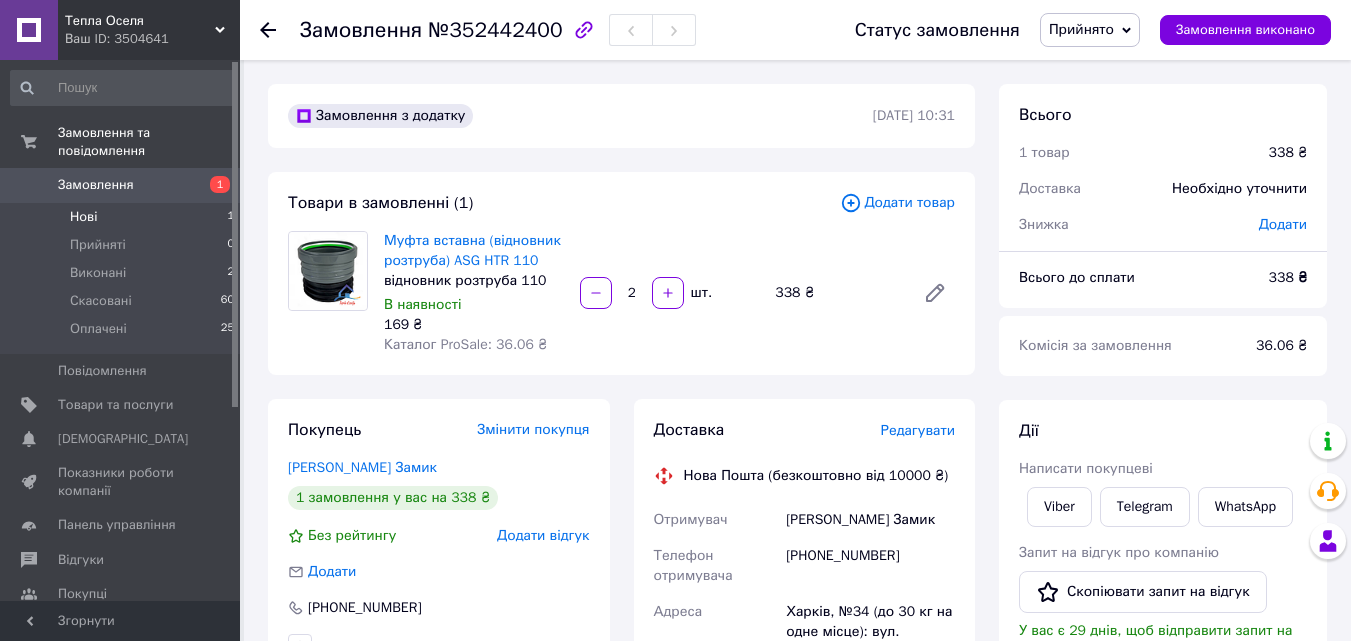 click on "Нові 1" at bounding box center [123, 217] 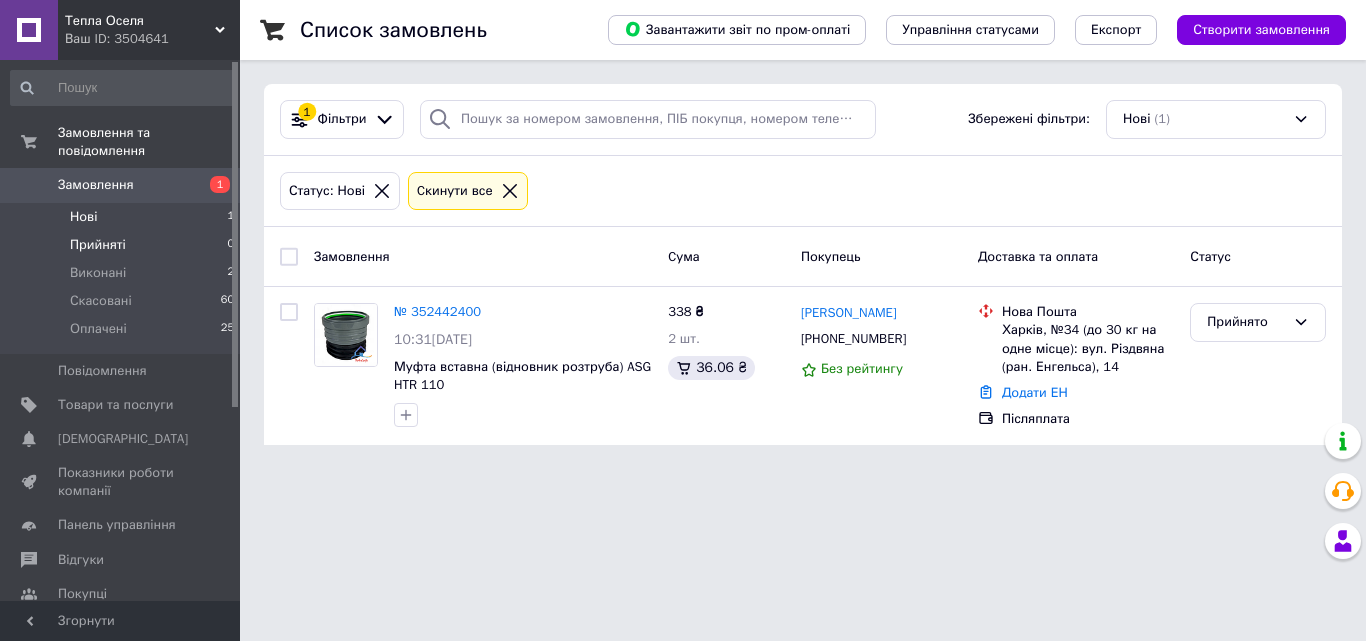 click on "Прийняті" at bounding box center [98, 245] 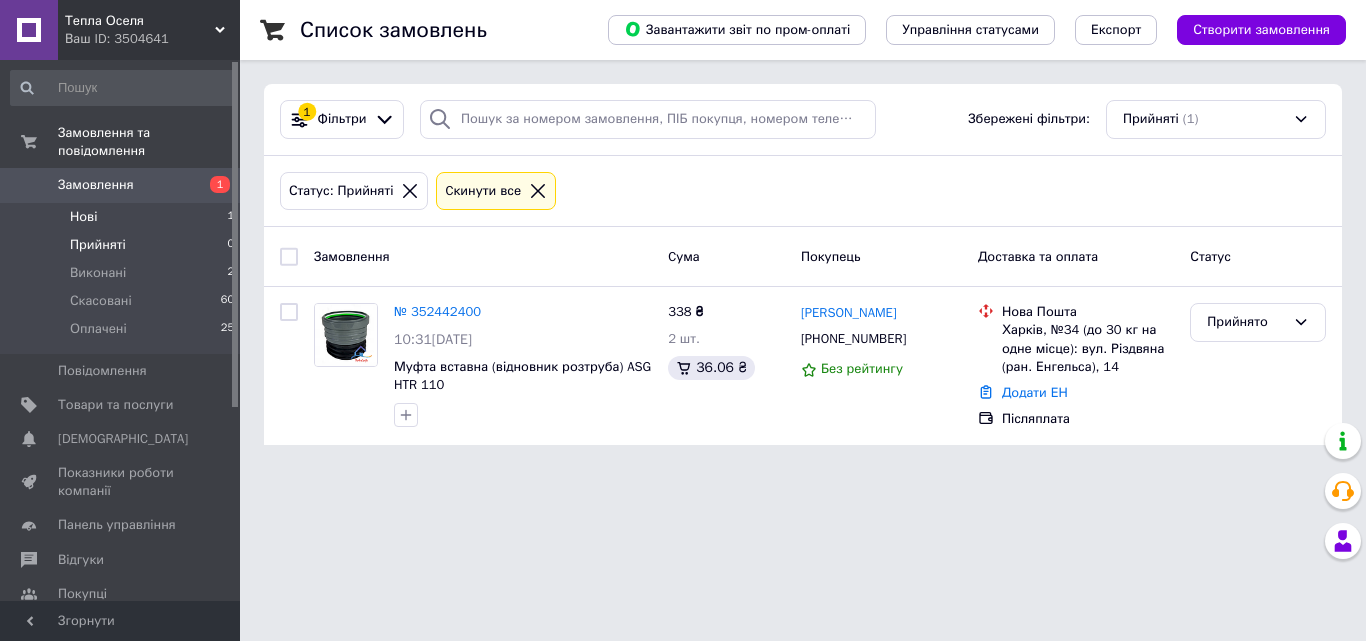 click on "Нові" at bounding box center [83, 217] 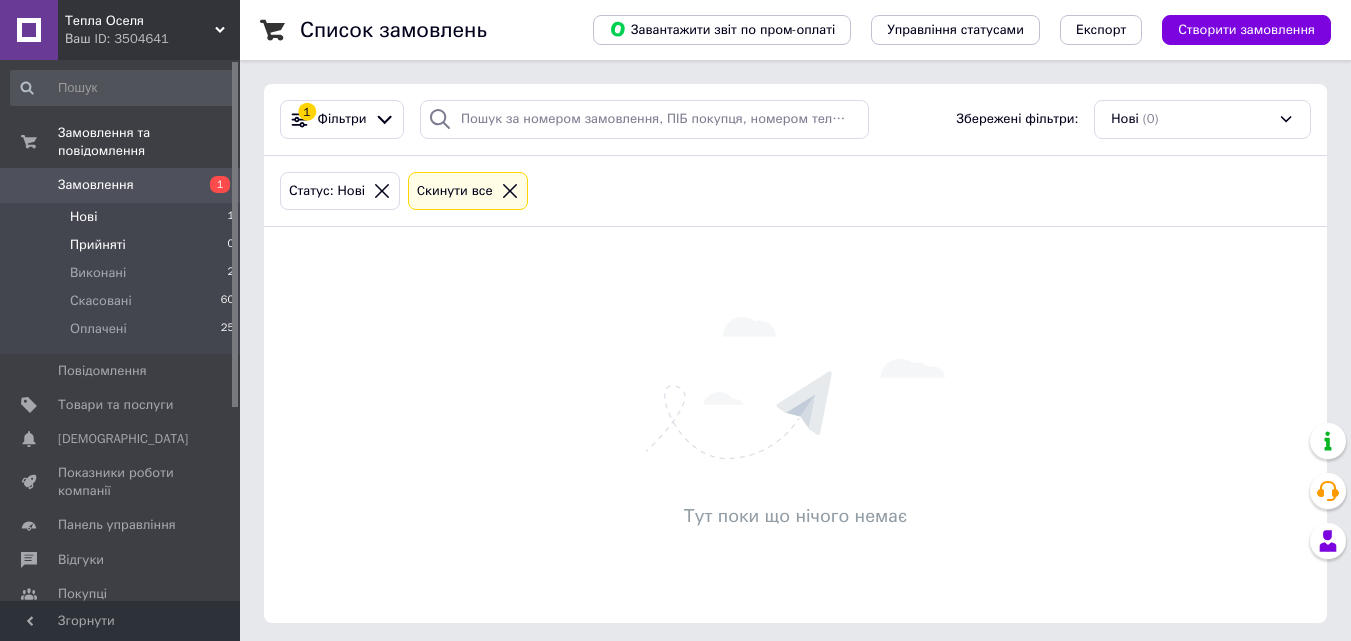 click on "Прийняті 0" at bounding box center [123, 245] 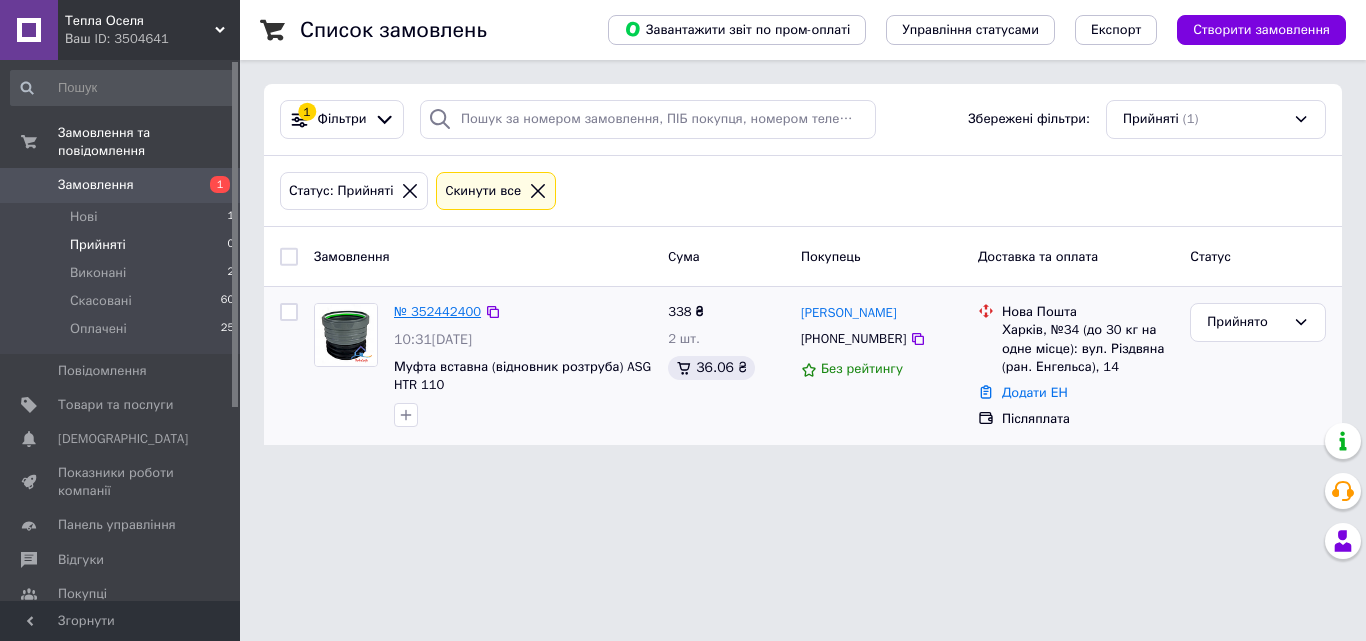 click on "№ 352442400" at bounding box center [437, 311] 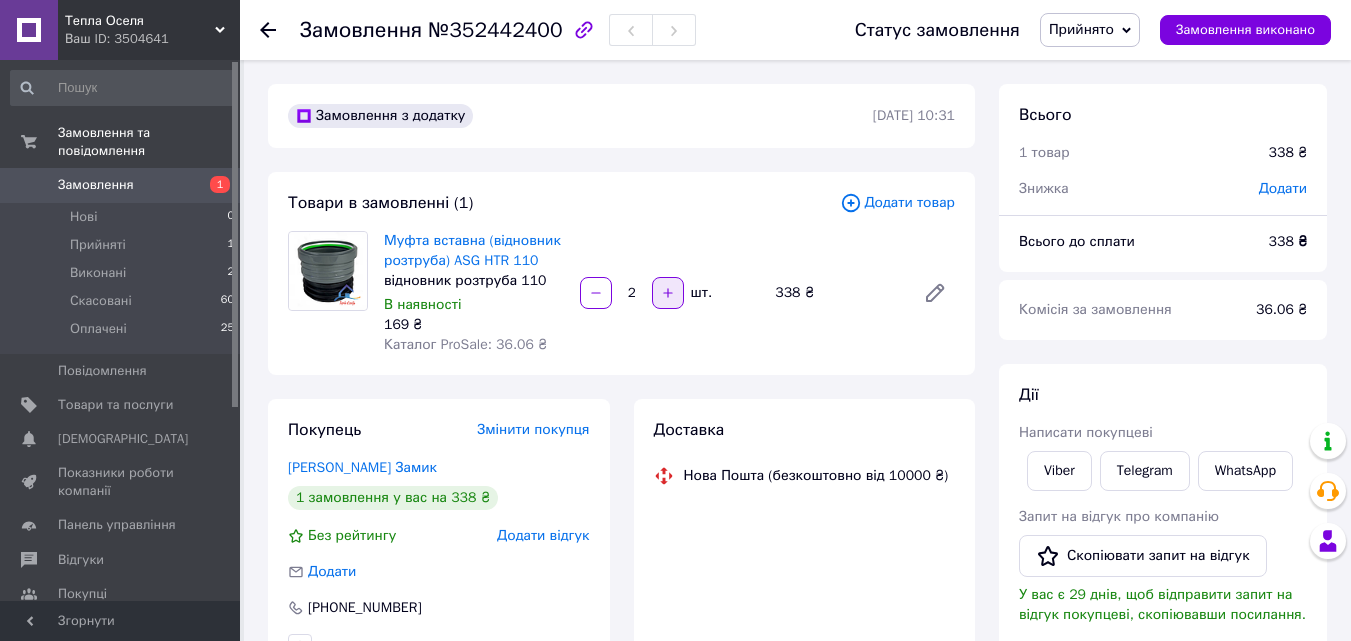 scroll, scrollTop: 276, scrollLeft: 0, axis: vertical 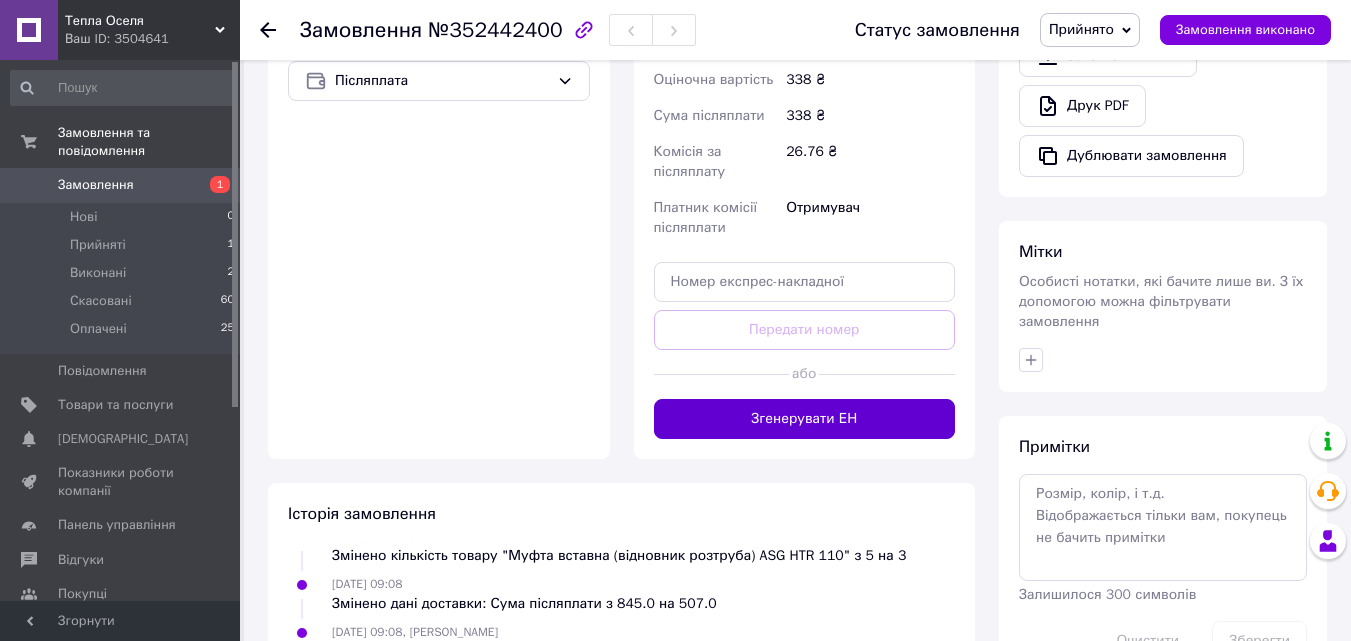 click on "Згенерувати ЕН" at bounding box center (805, 419) 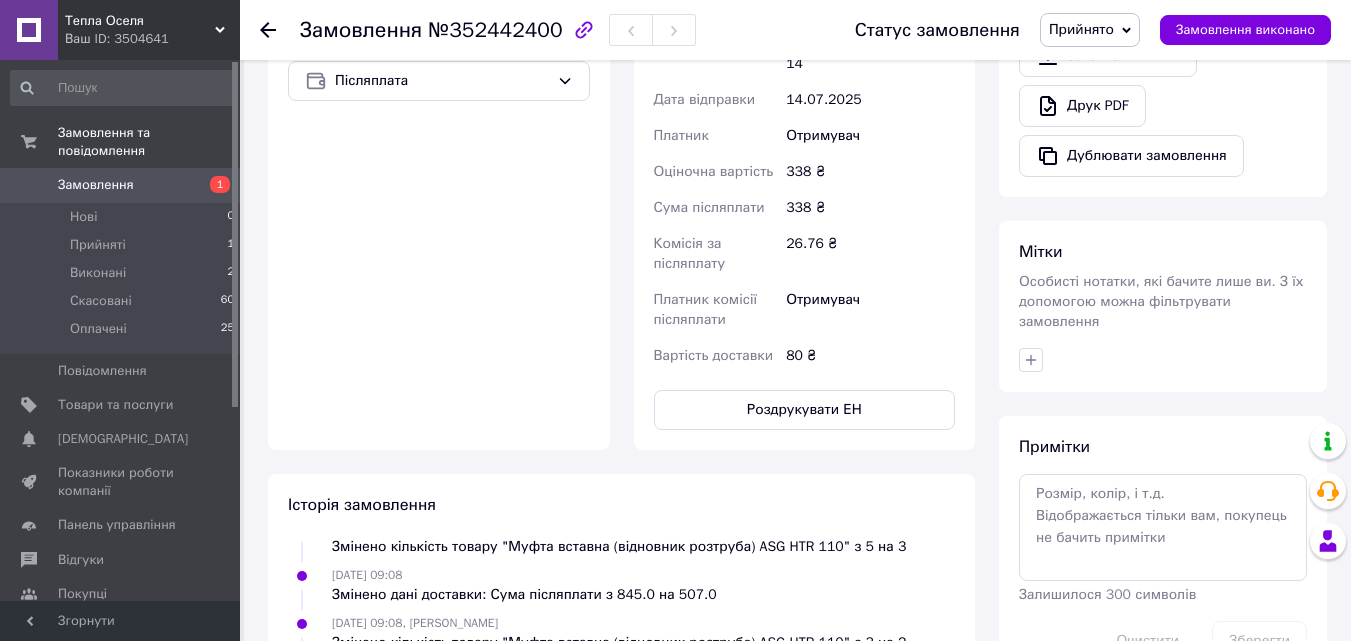 scroll, scrollTop: 324, scrollLeft: 0, axis: vertical 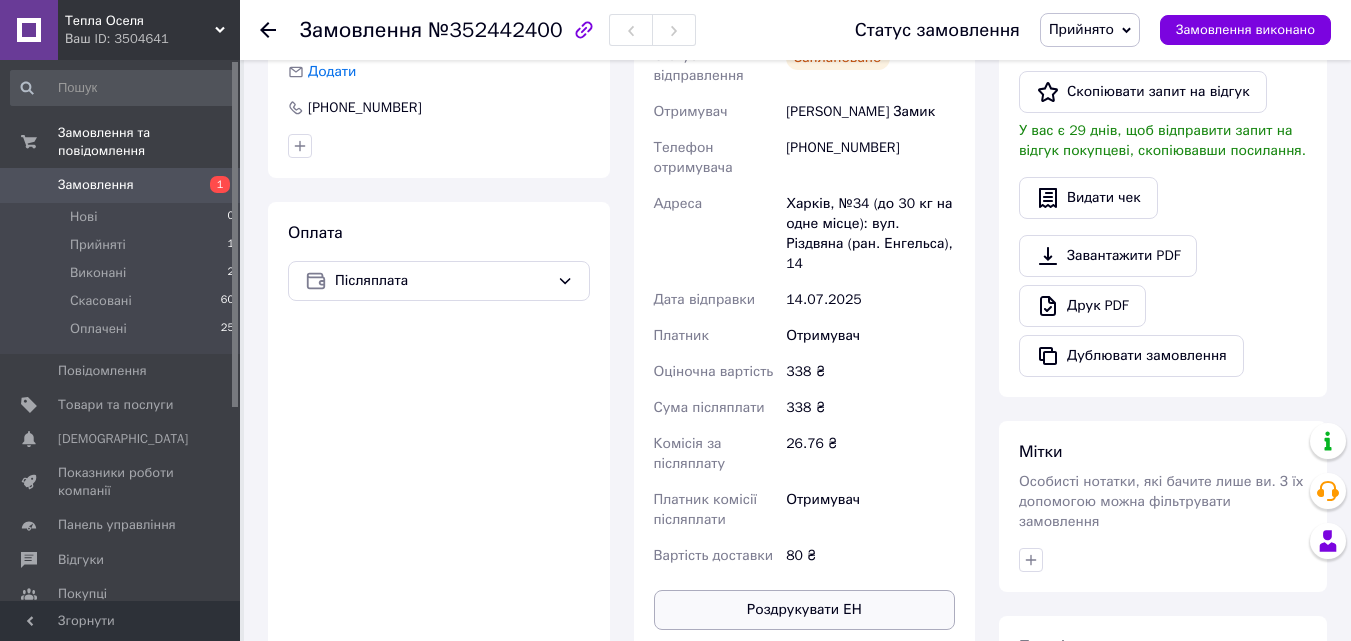 click on "Роздрукувати ЕН" at bounding box center [805, 610] 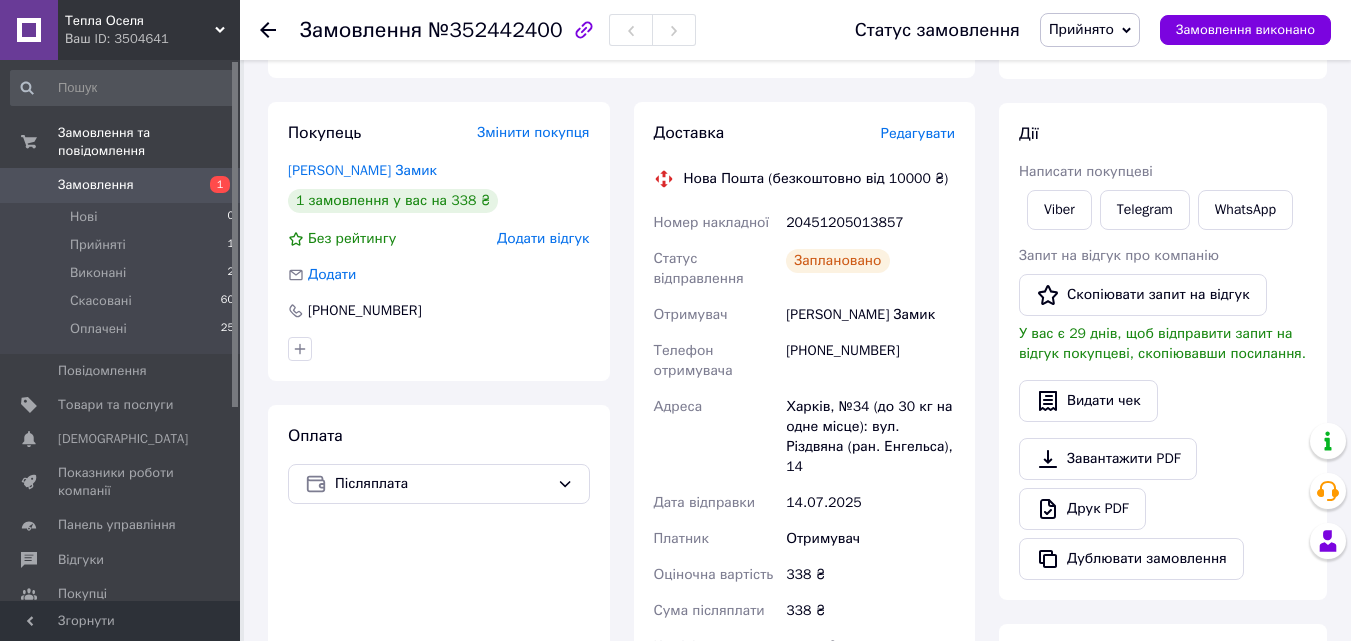 scroll, scrollTop: 0, scrollLeft: 0, axis: both 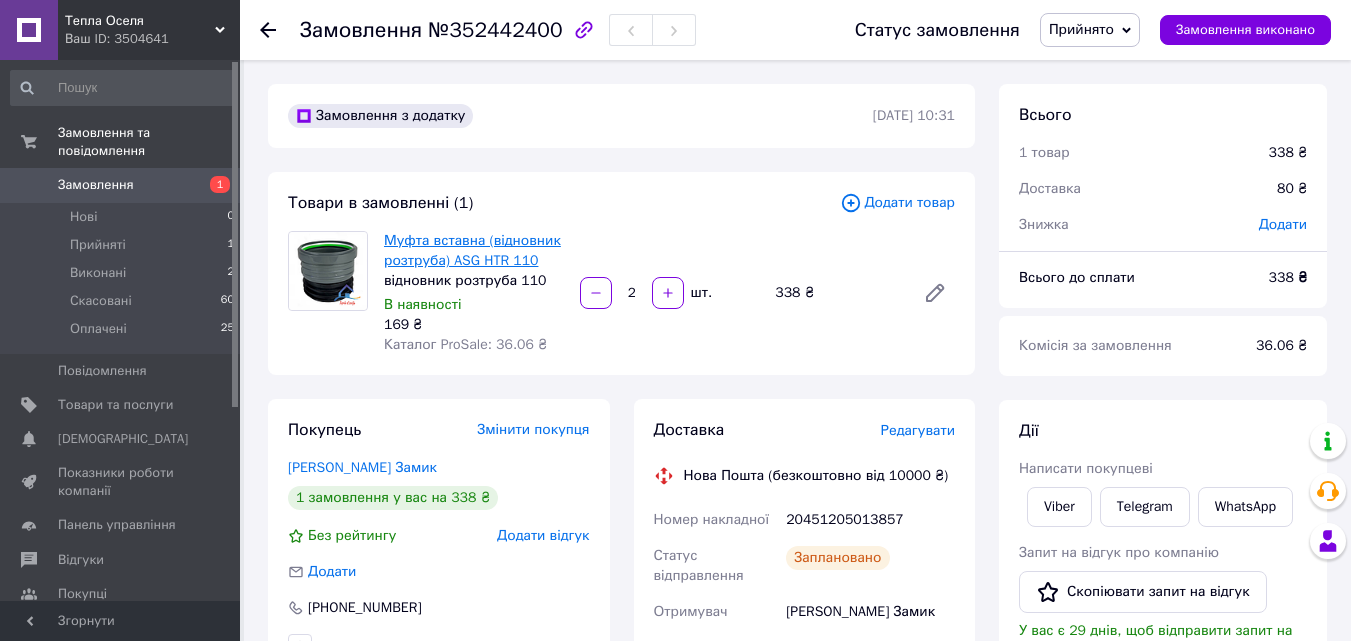 click on "Муфта вставна (відновник розтруба) ASG HTR 110" at bounding box center [472, 250] 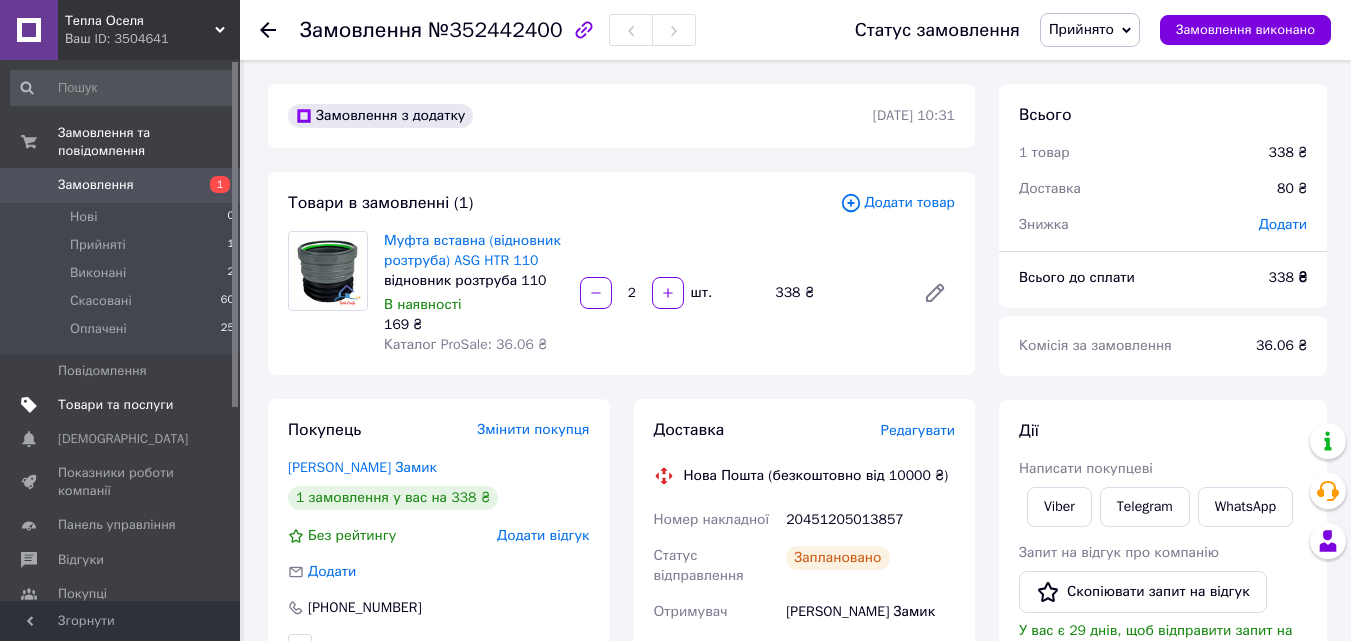 click on "Товари та послуги" at bounding box center (115, 405) 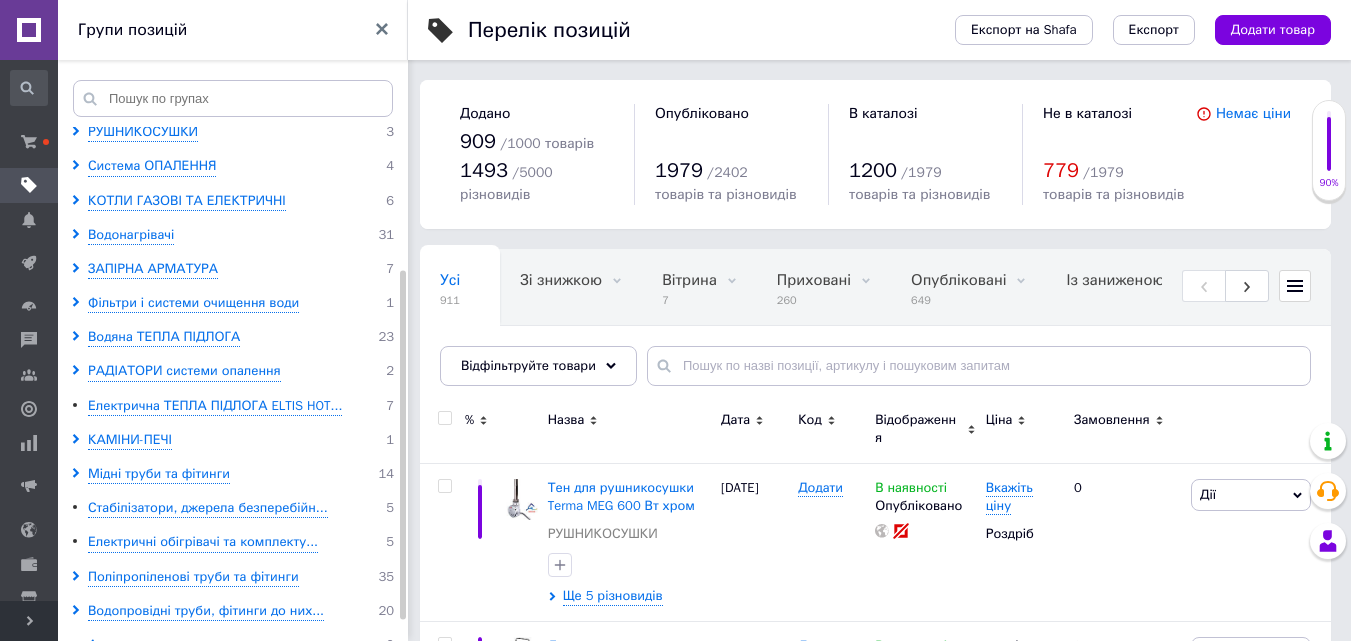 scroll, scrollTop: 238, scrollLeft: 0, axis: vertical 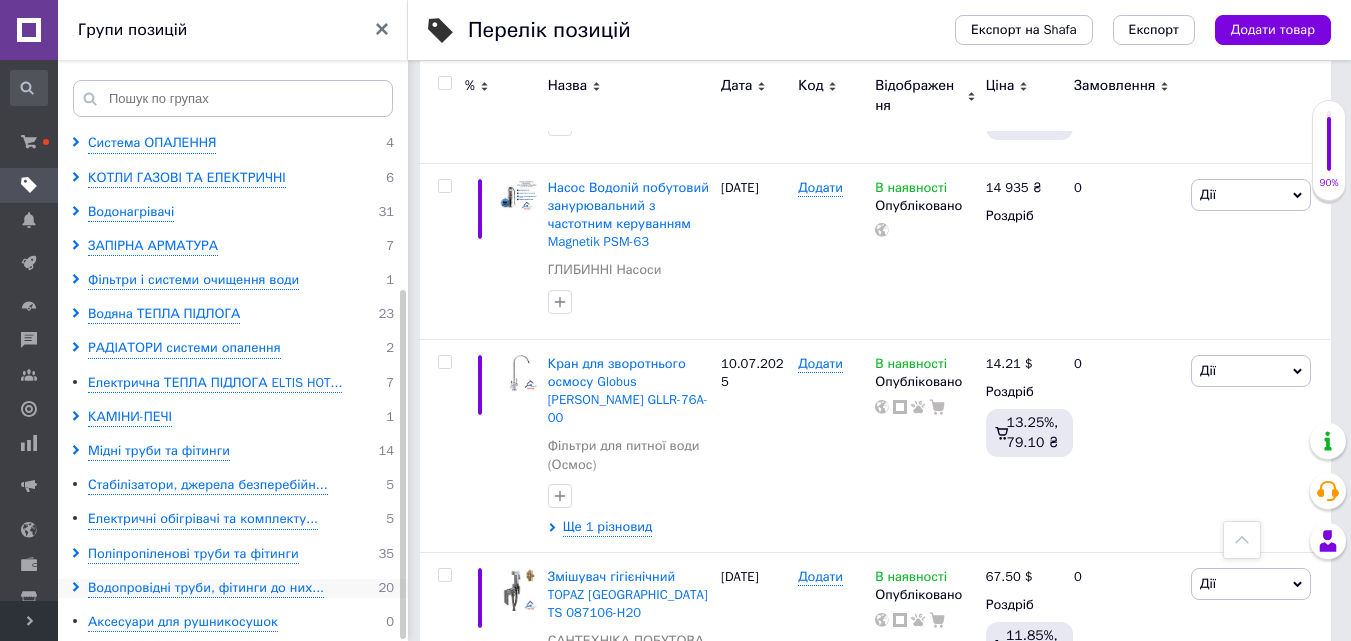 click 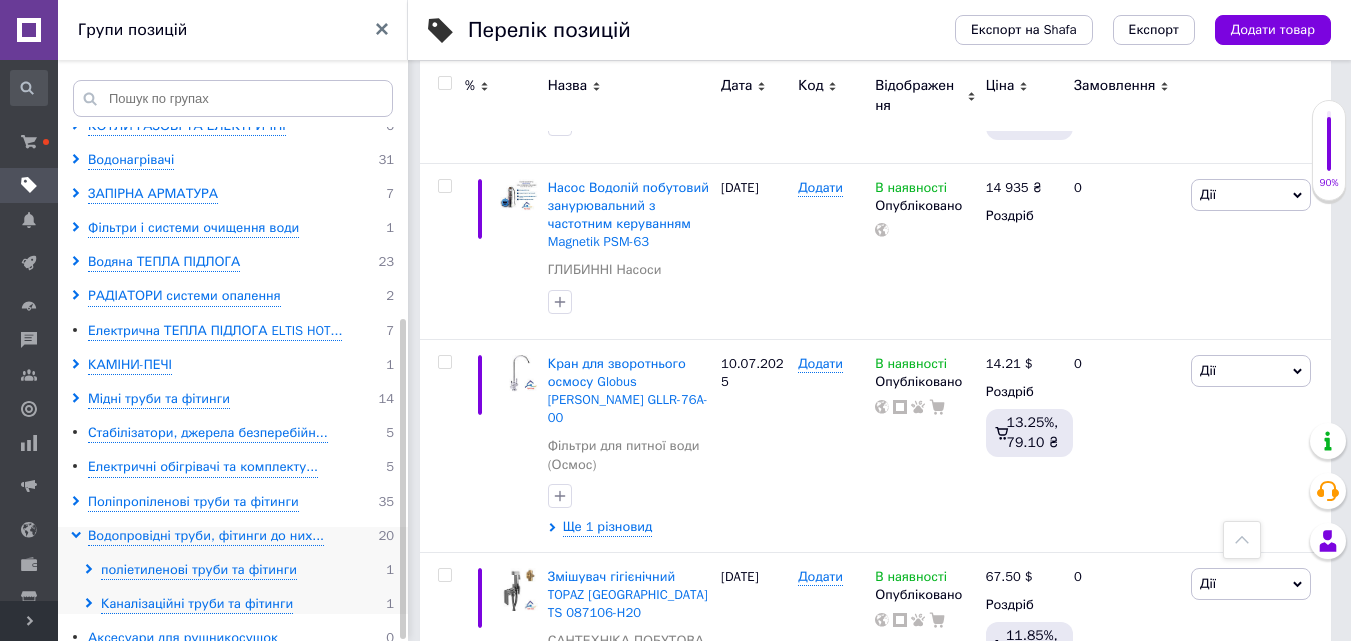 scroll, scrollTop: 307, scrollLeft: 0, axis: vertical 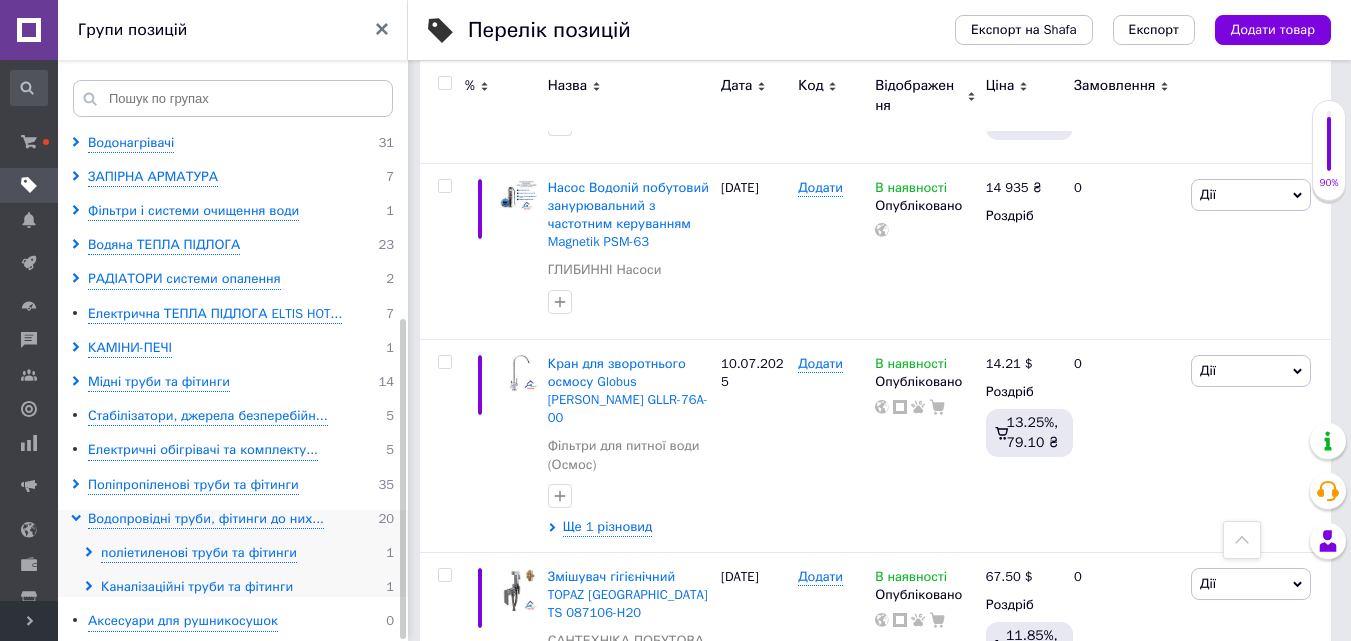 click on "Каналізаційні труби та фітинги" at bounding box center [197, 587] 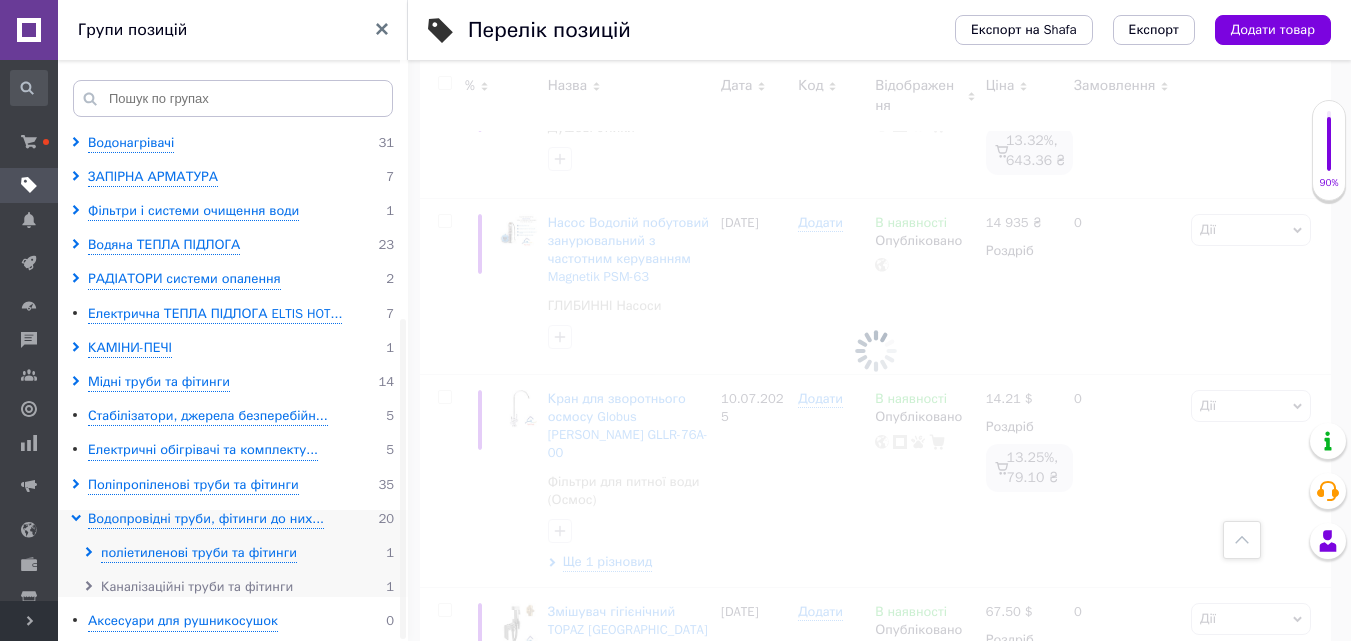 scroll, scrollTop: 635, scrollLeft: 0, axis: vertical 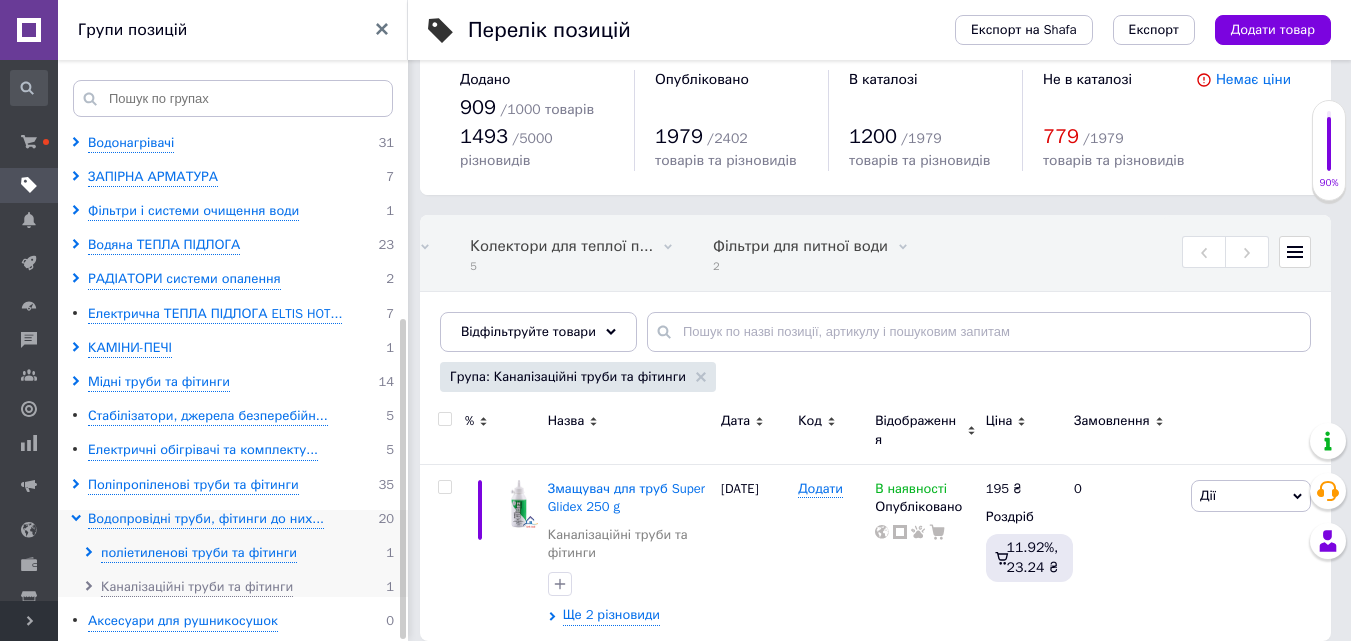 click 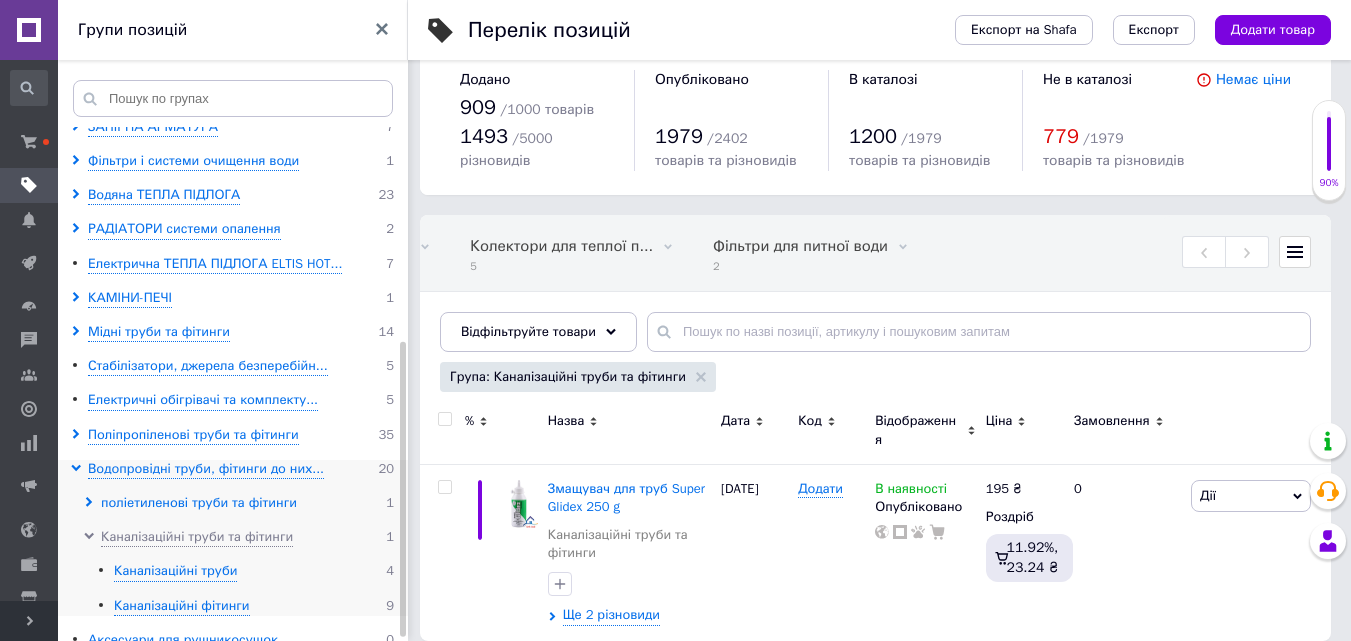 scroll, scrollTop: 375, scrollLeft: 0, axis: vertical 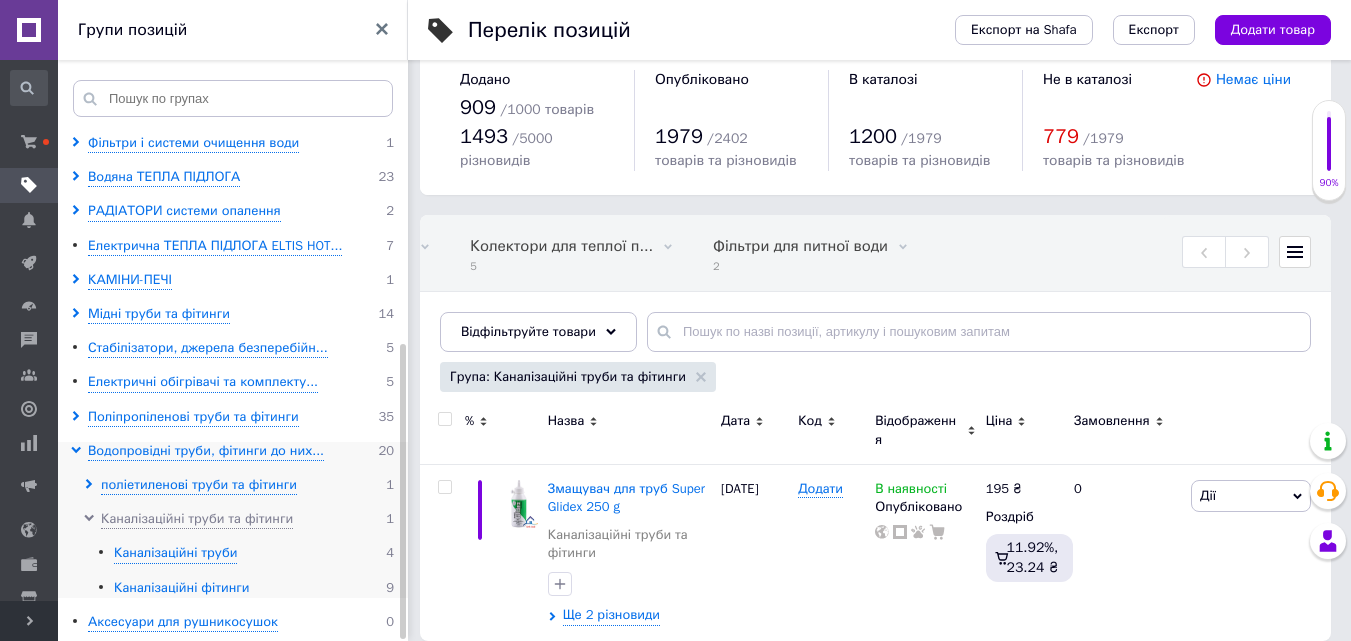 click on "Каналізаційні фітинги" at bounding box center (182, 588) 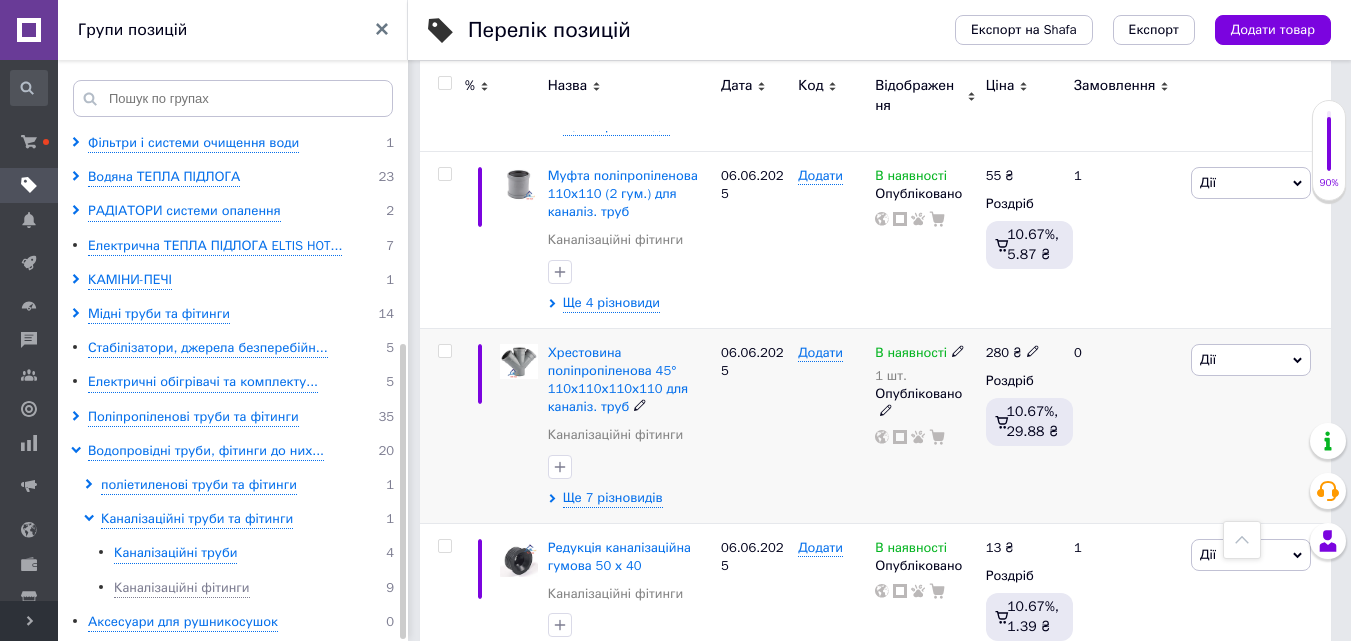 scroll, scrollTop: 1358, scrollLeft: 0, axis: vertical 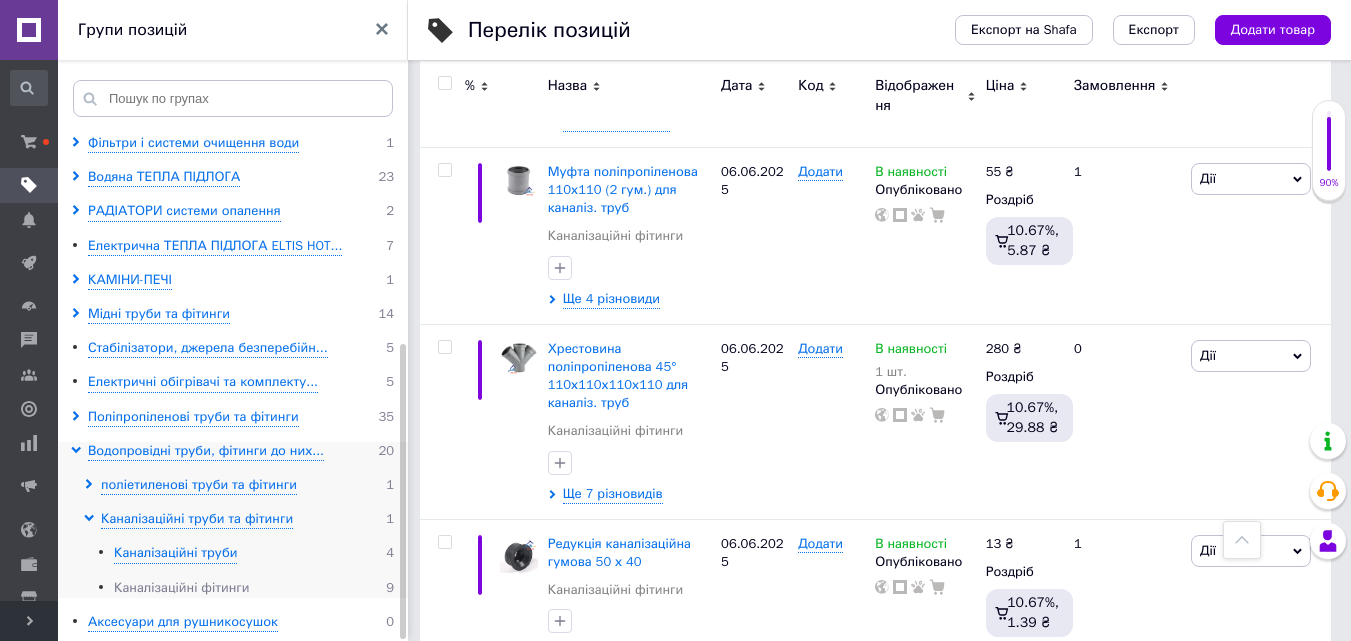 click on "Каналізаційні фітинги" at bounding box center [182, 588] 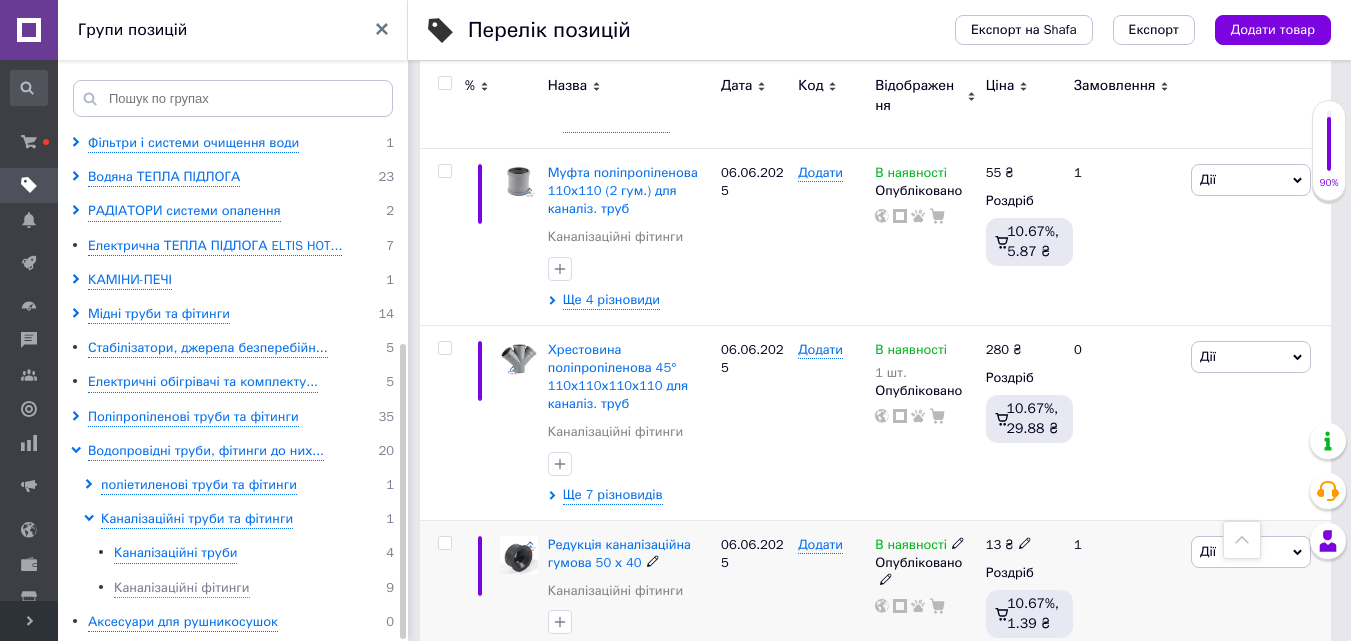 click on "Ще 5 різновидів" at bounding box center [613, 653] 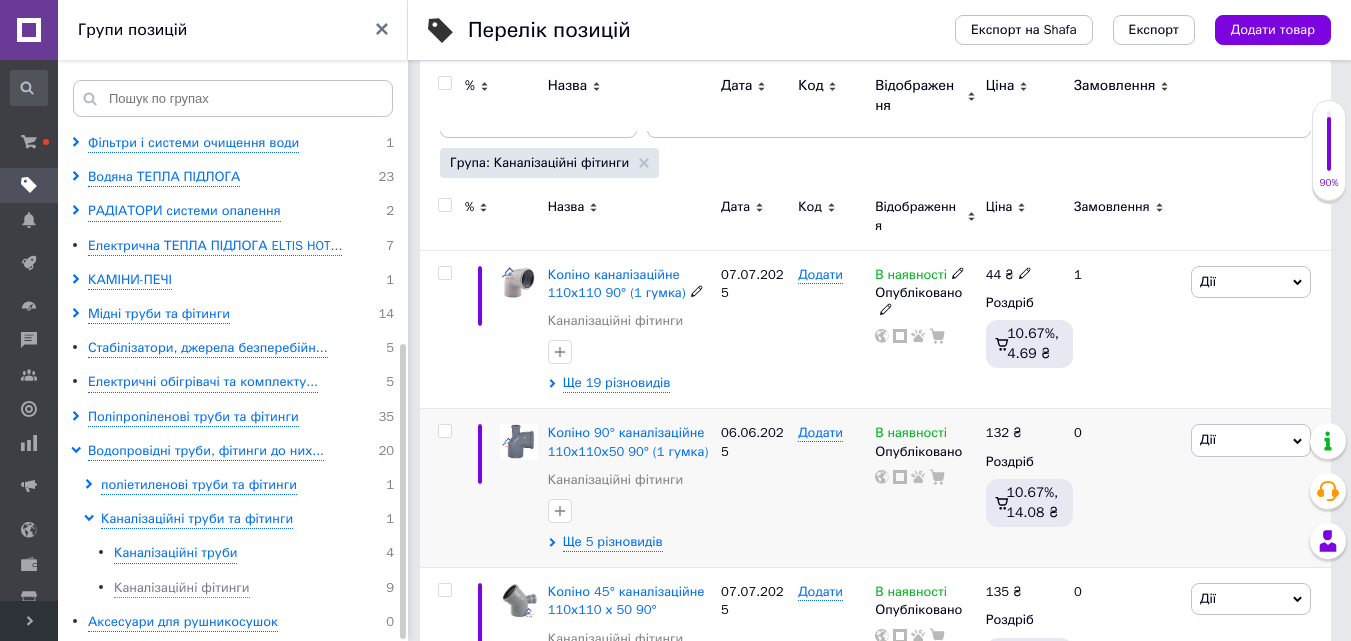 scroll, scrollTop: 27, scrollLeft: 0, axis: vertical 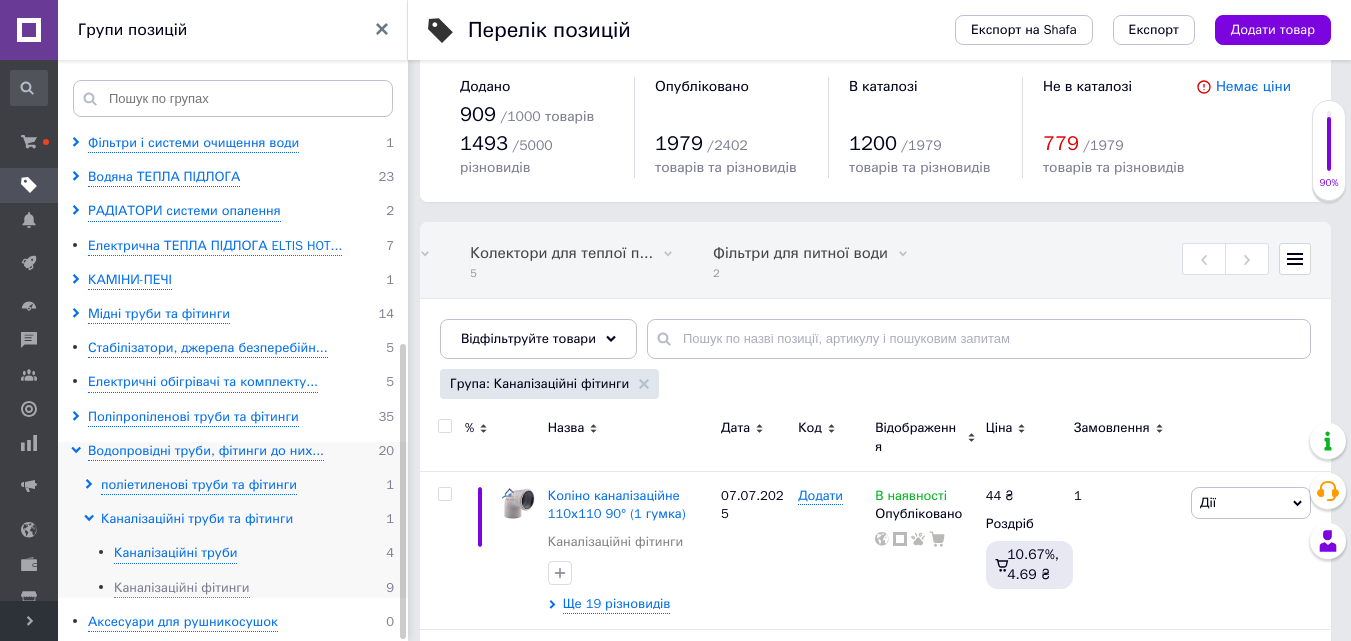 click on "Каналізаційні труби та фітинги" at bounding box center (197, 519) 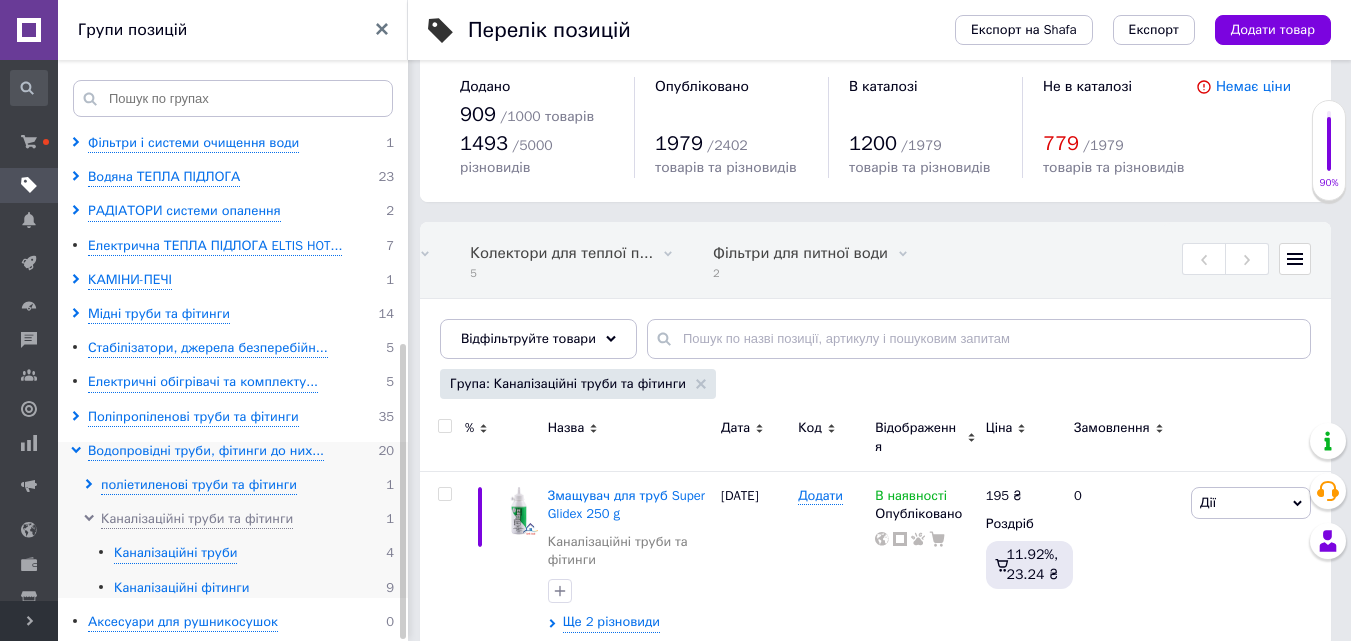 click on "Каналізаційні фітинги" at bounding box center [182, 588] 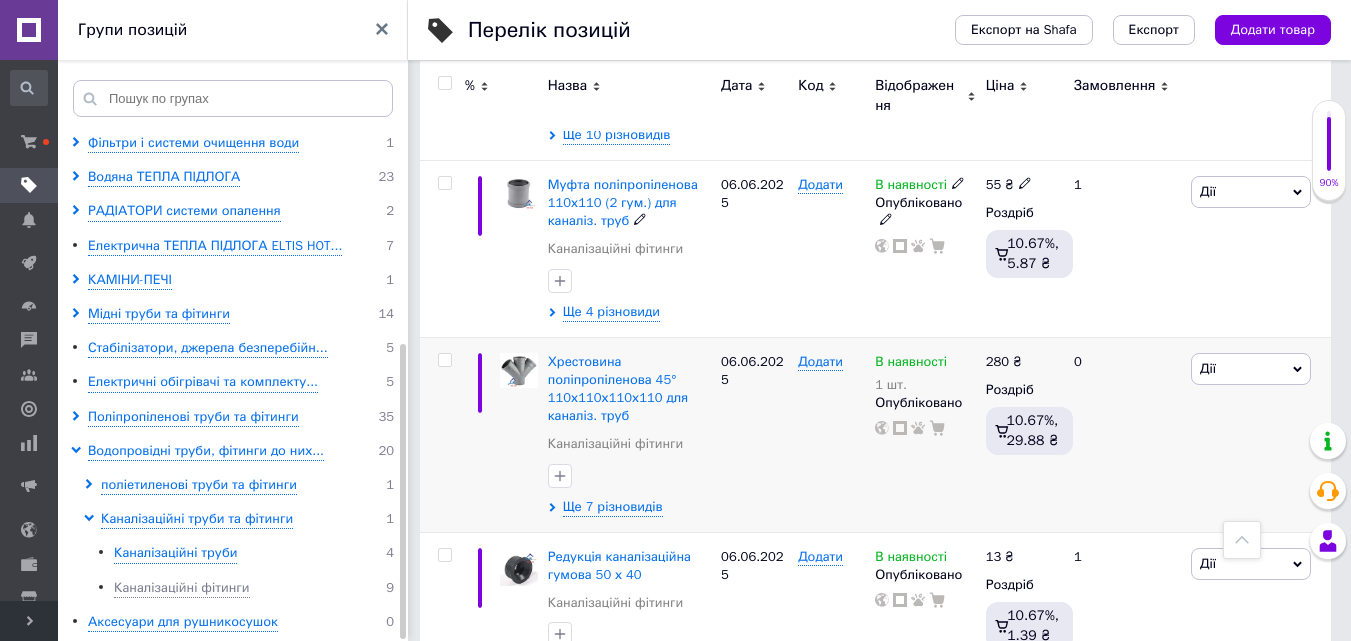 scroll, scrollTop: 1358, scrollLeft: 0, axis: vertical 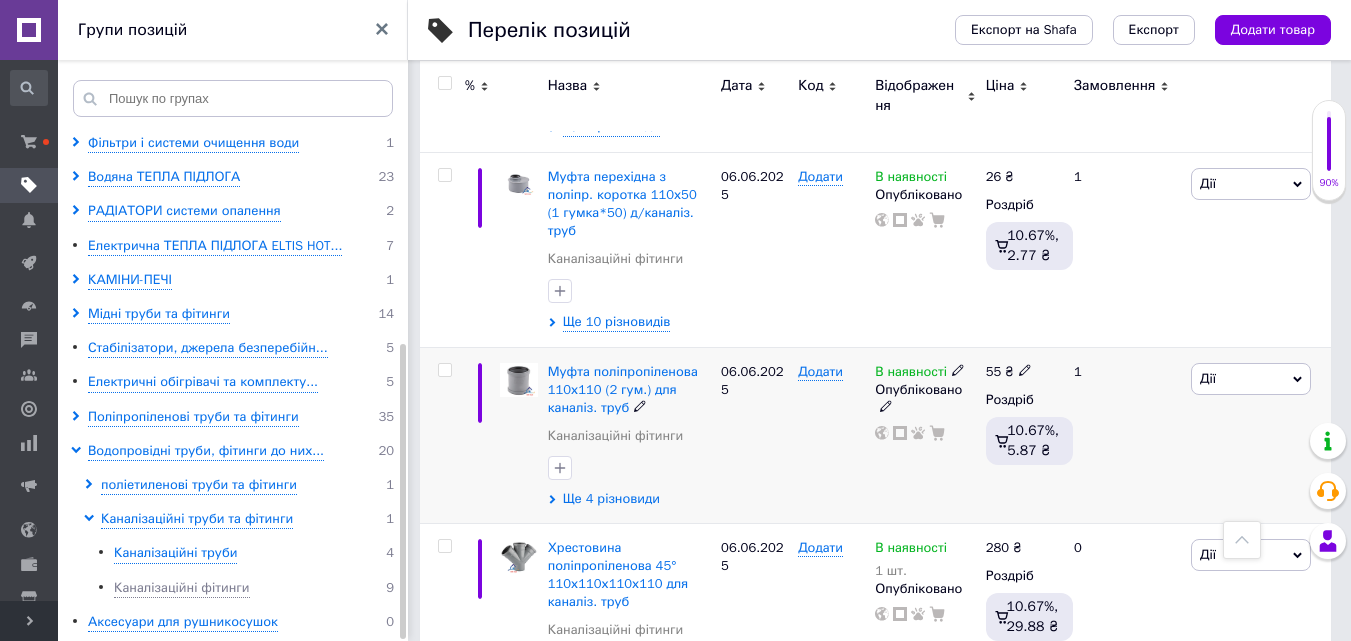 click on "Ще 4 різновиди" at bounding box center (611, 499) 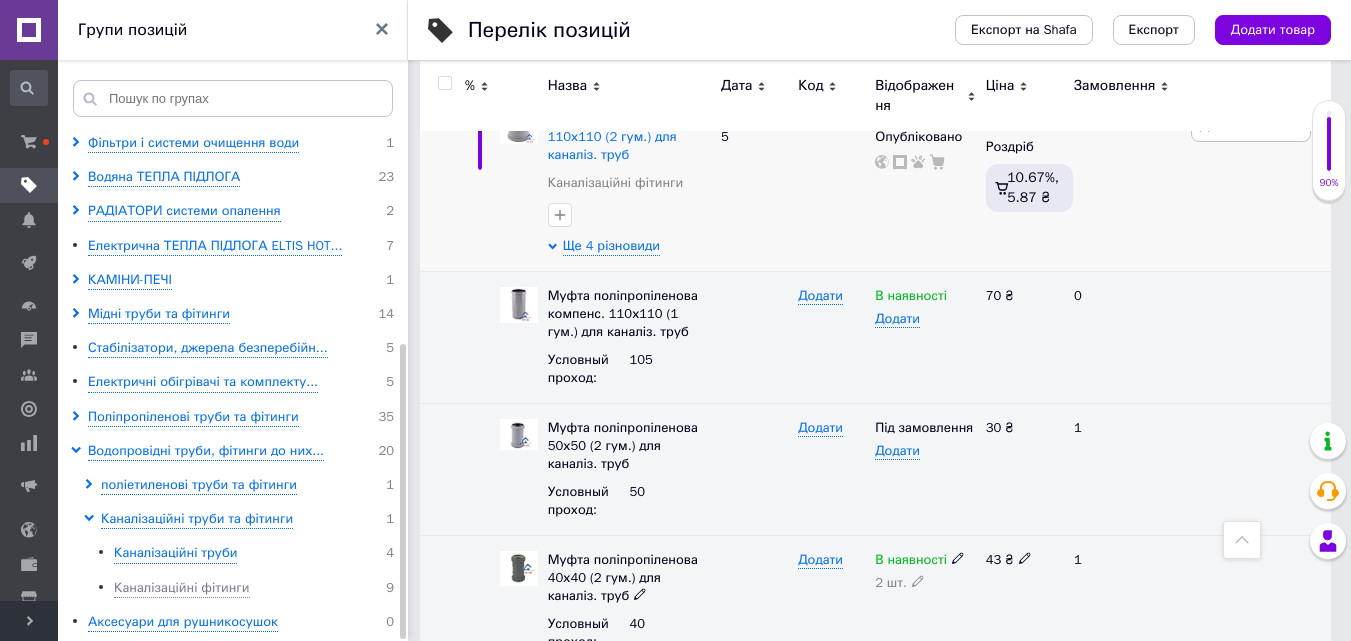scroll, scrollTop: 1158, scrollLeft: 0, axis: vertical 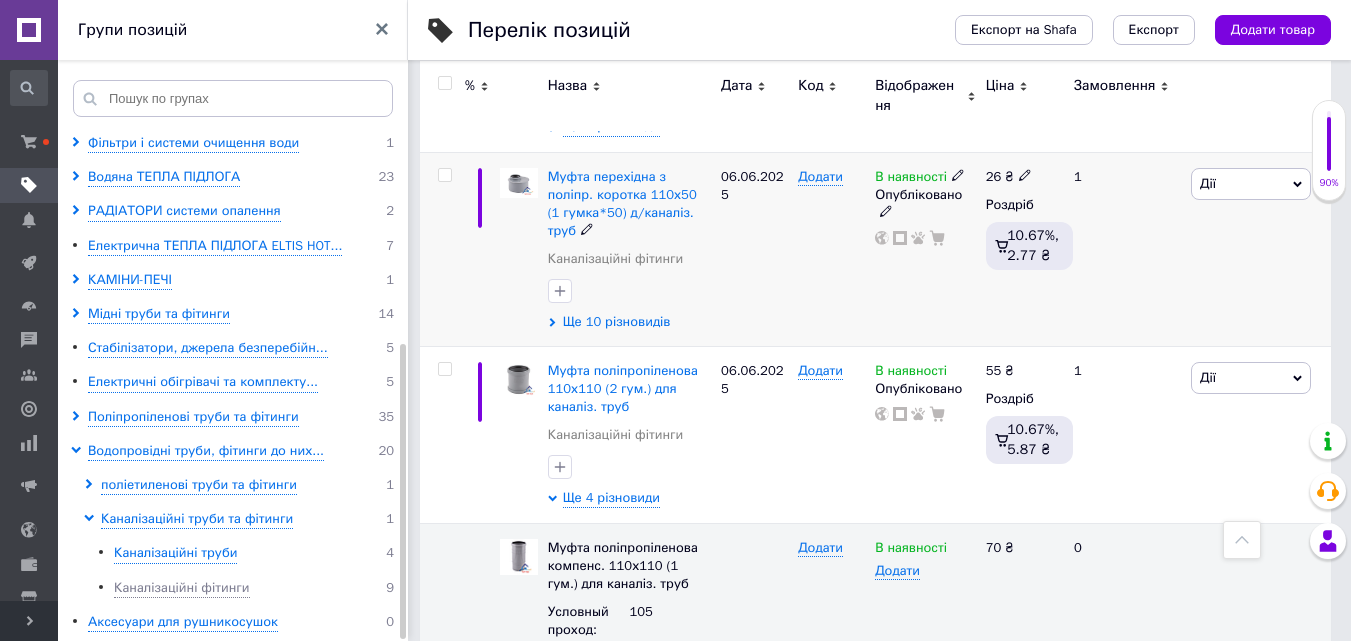 click on "Ще 10 різновидів" at bounding box center [617, 322] 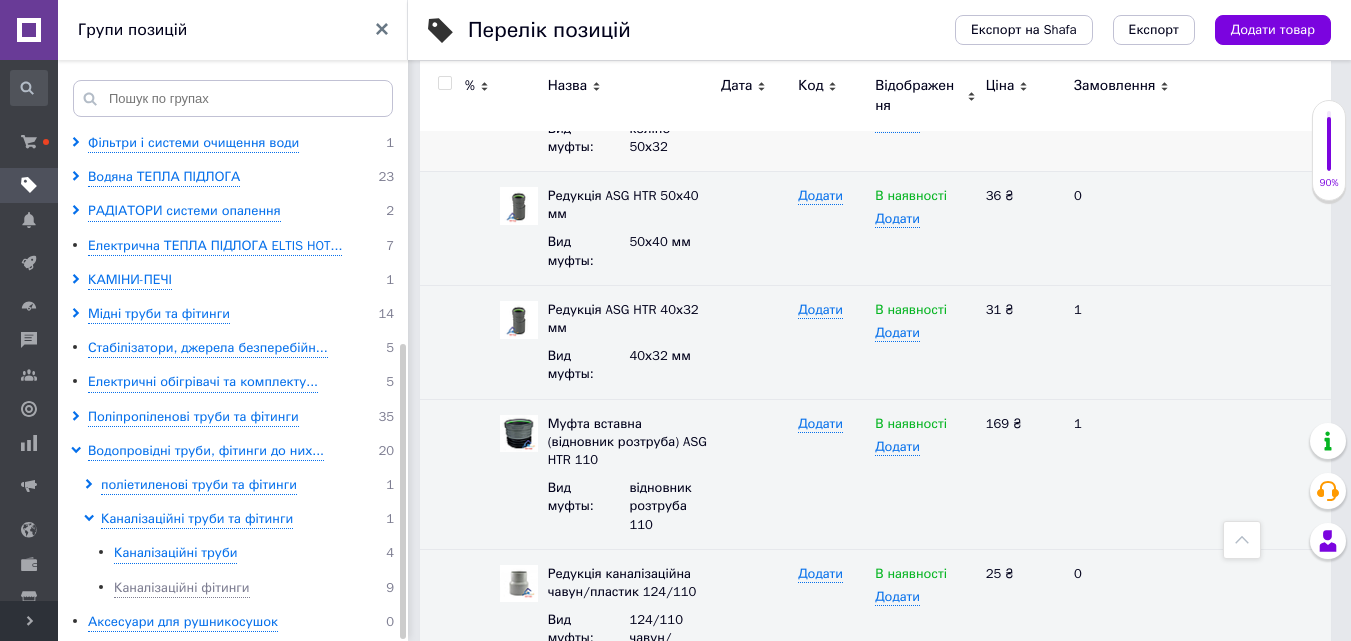 scroll, scrollTop: 1958, scrollLeft: 0, axis: vertical 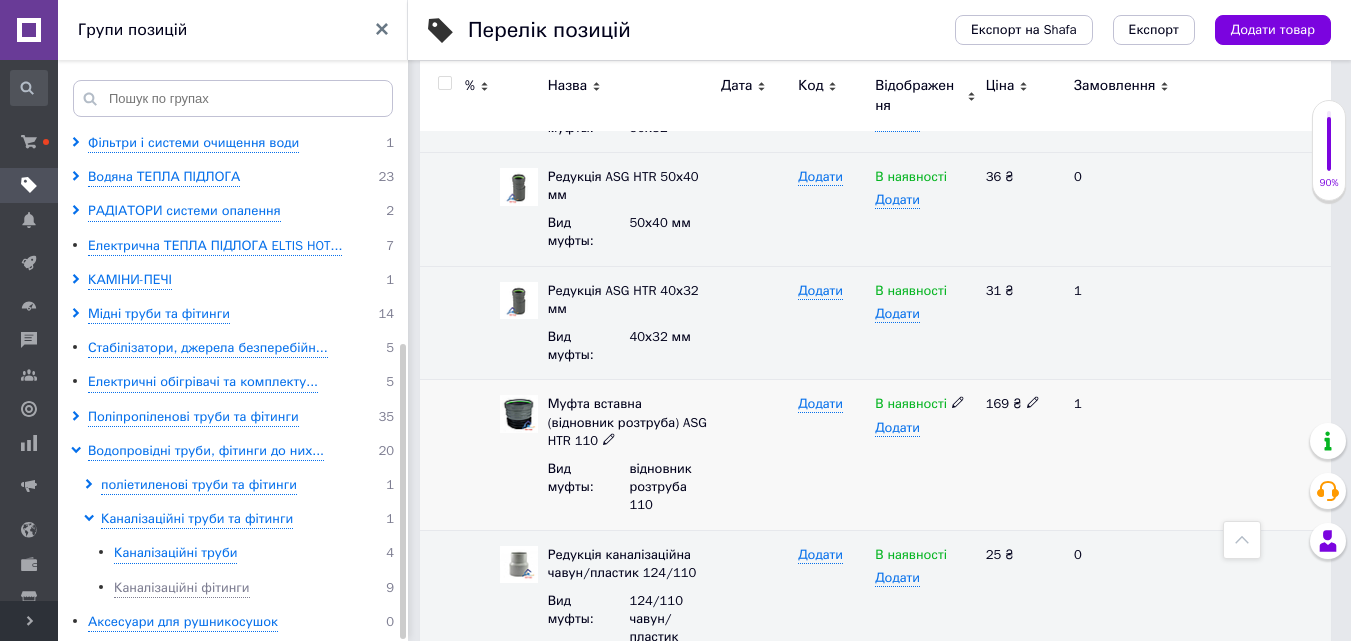 click 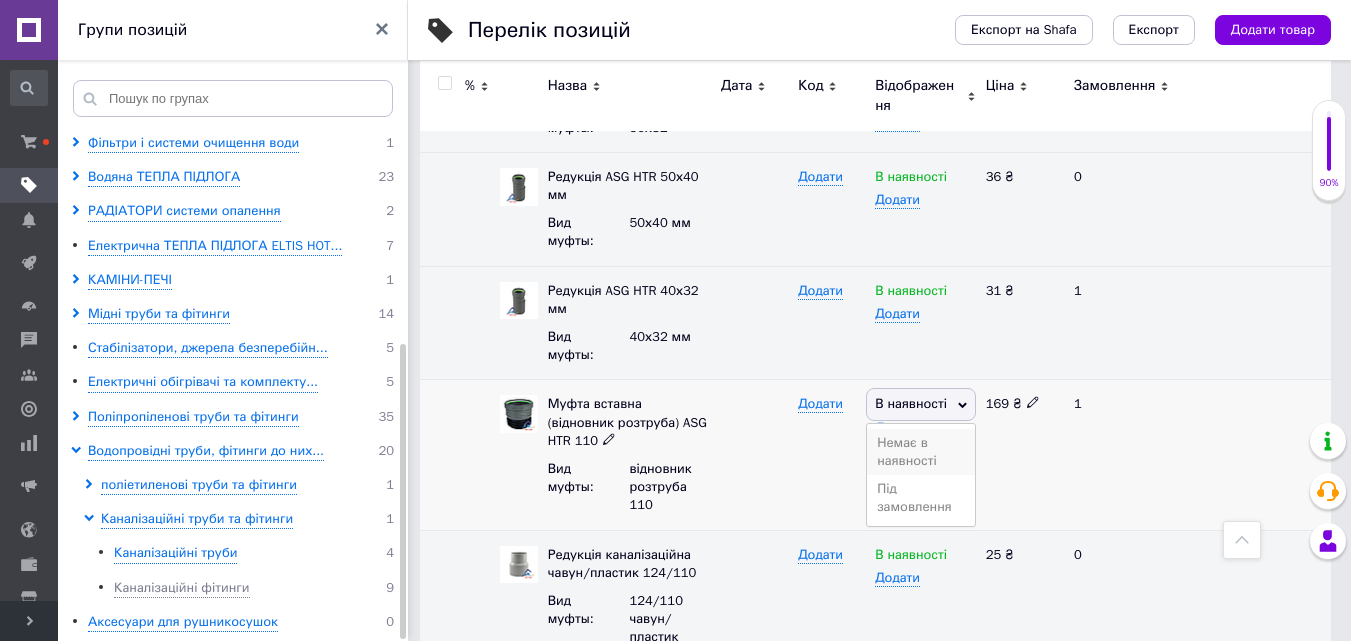 click on "Немає в наявності" at bounding box center (921, 452) 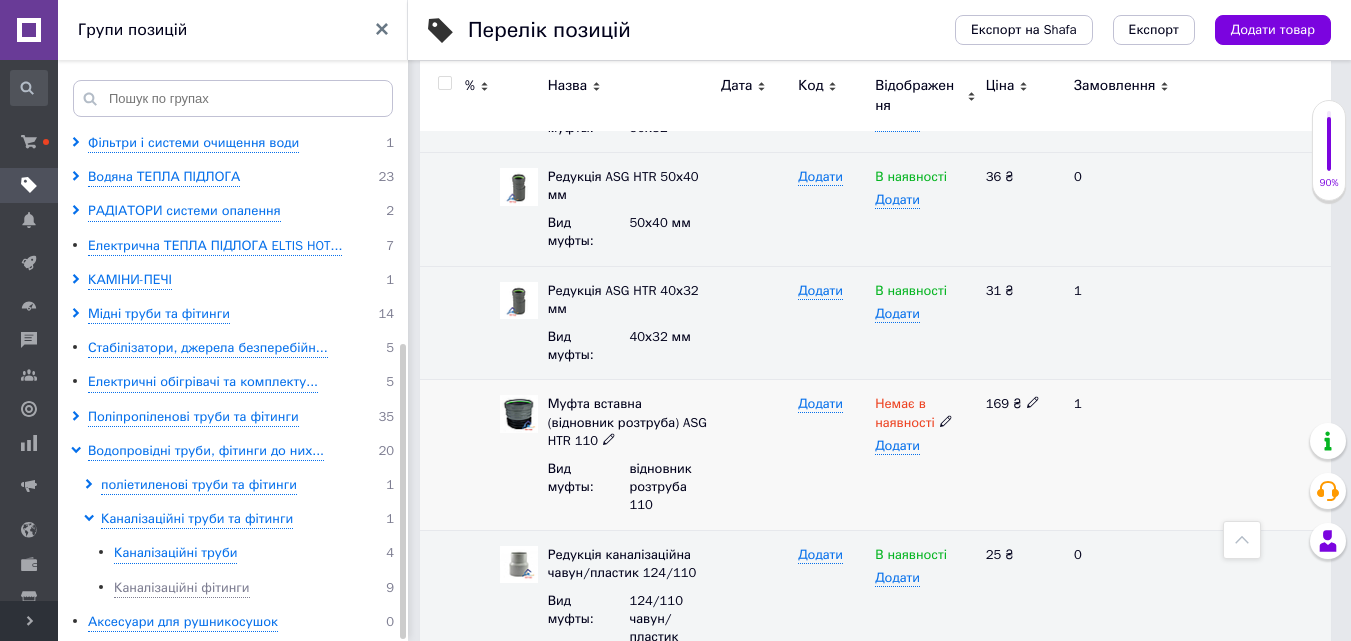 click 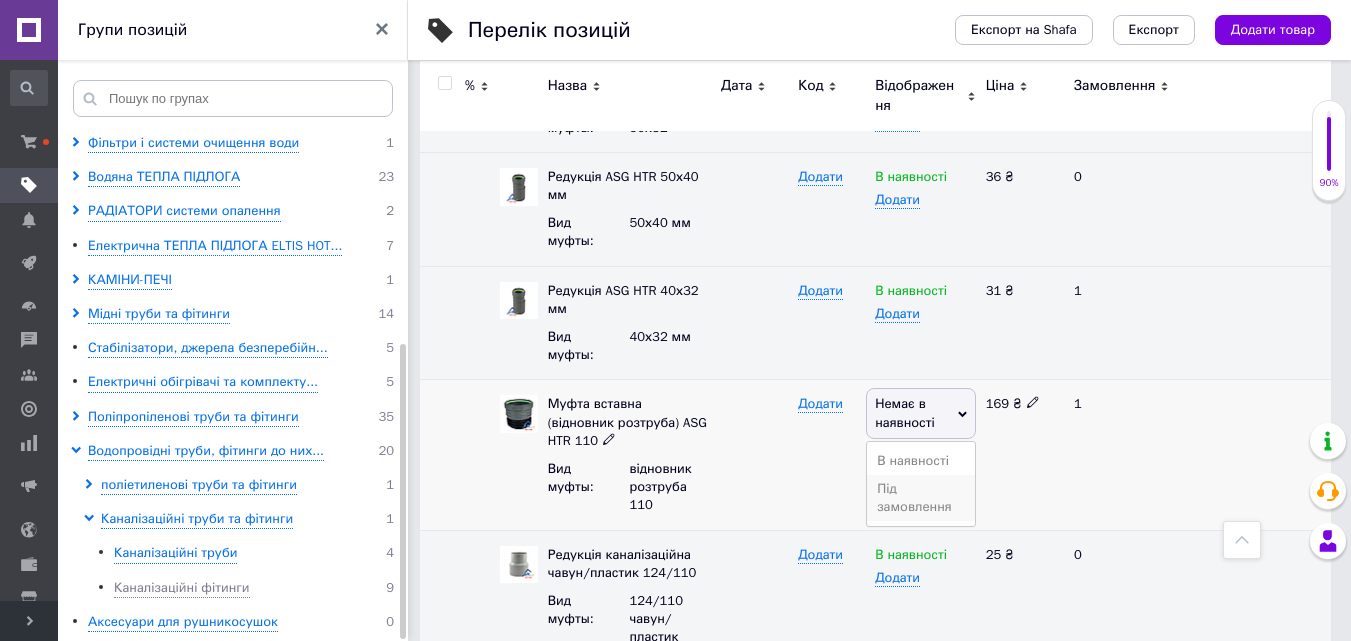 click on "Під замовлення" at bounding box center [921, 498] 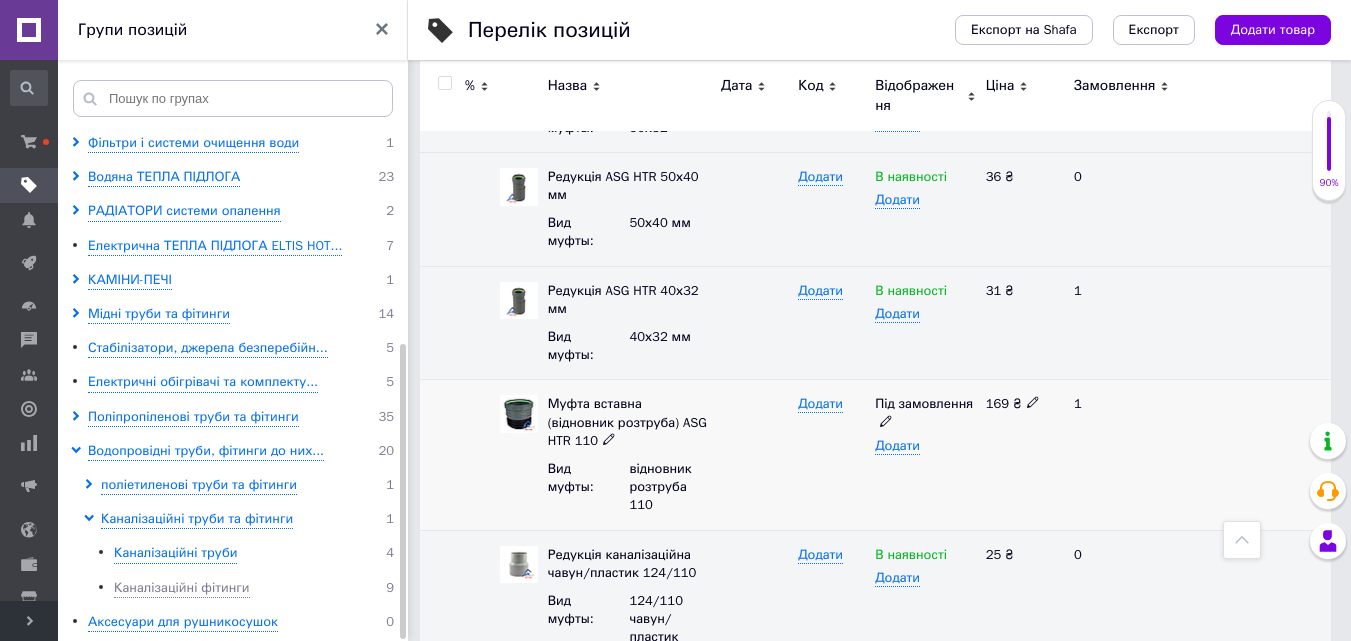 click 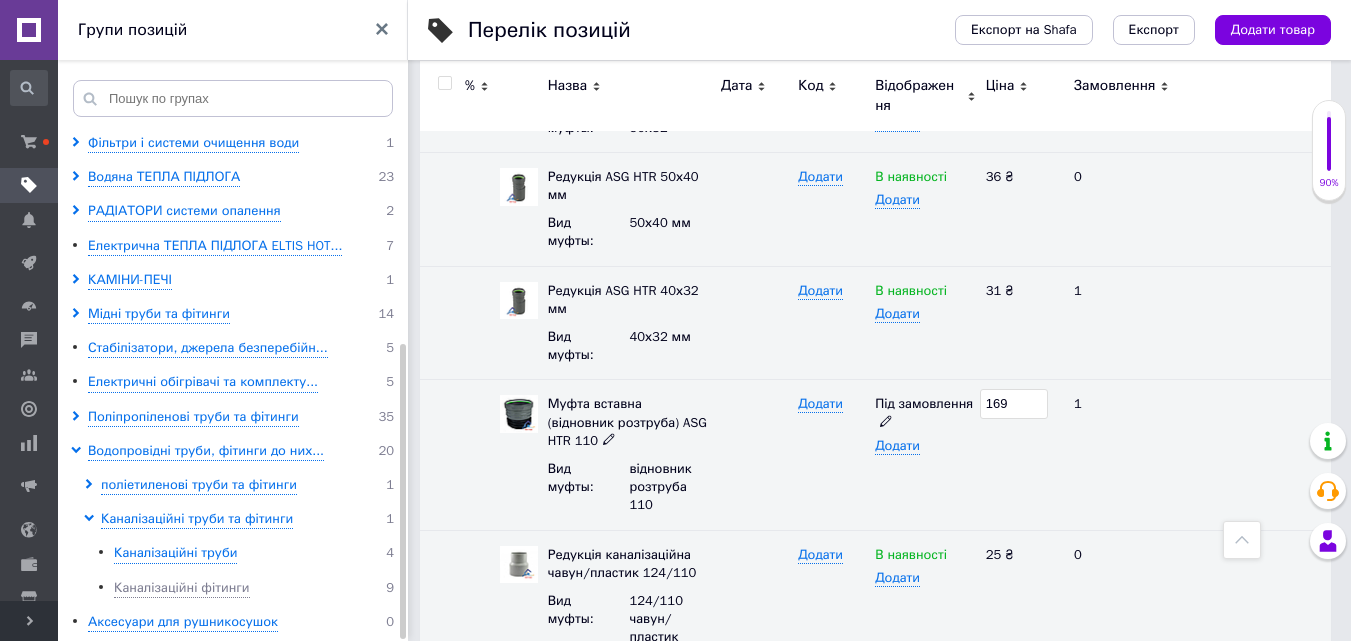 drag, startPoint x: 1019, startPoint y: 350, endPoint x: 956, endPoint y: 352, distance: 63.03174 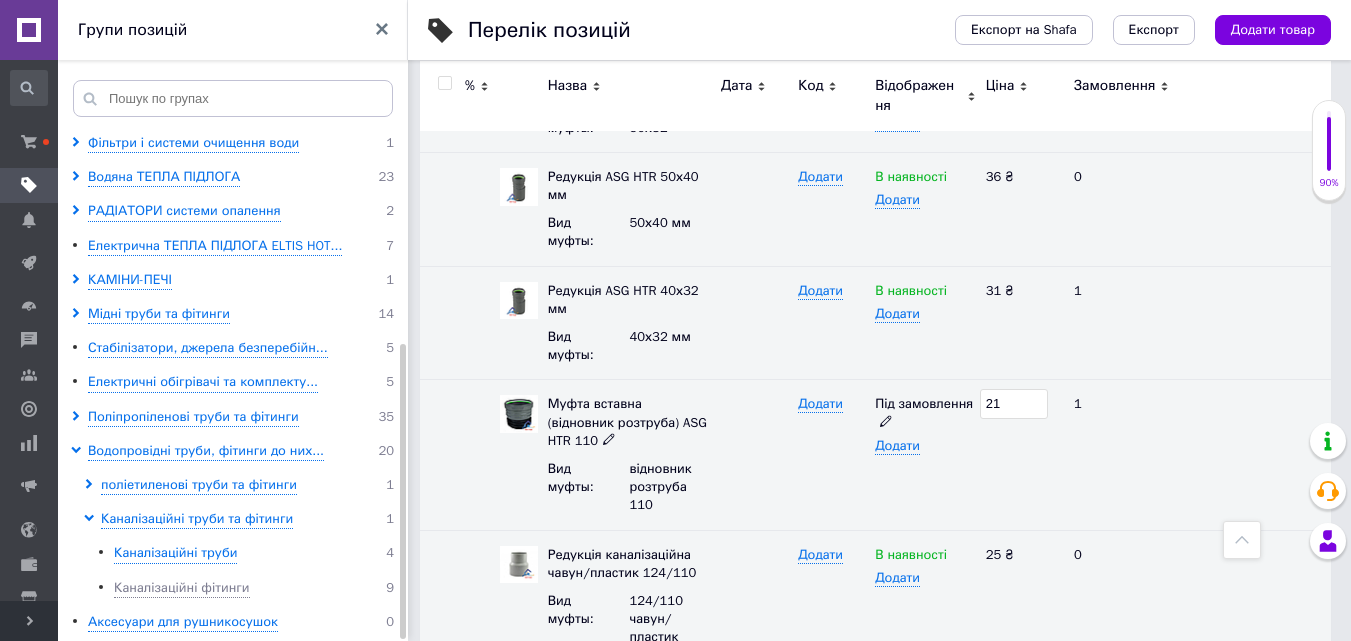 type on "214" 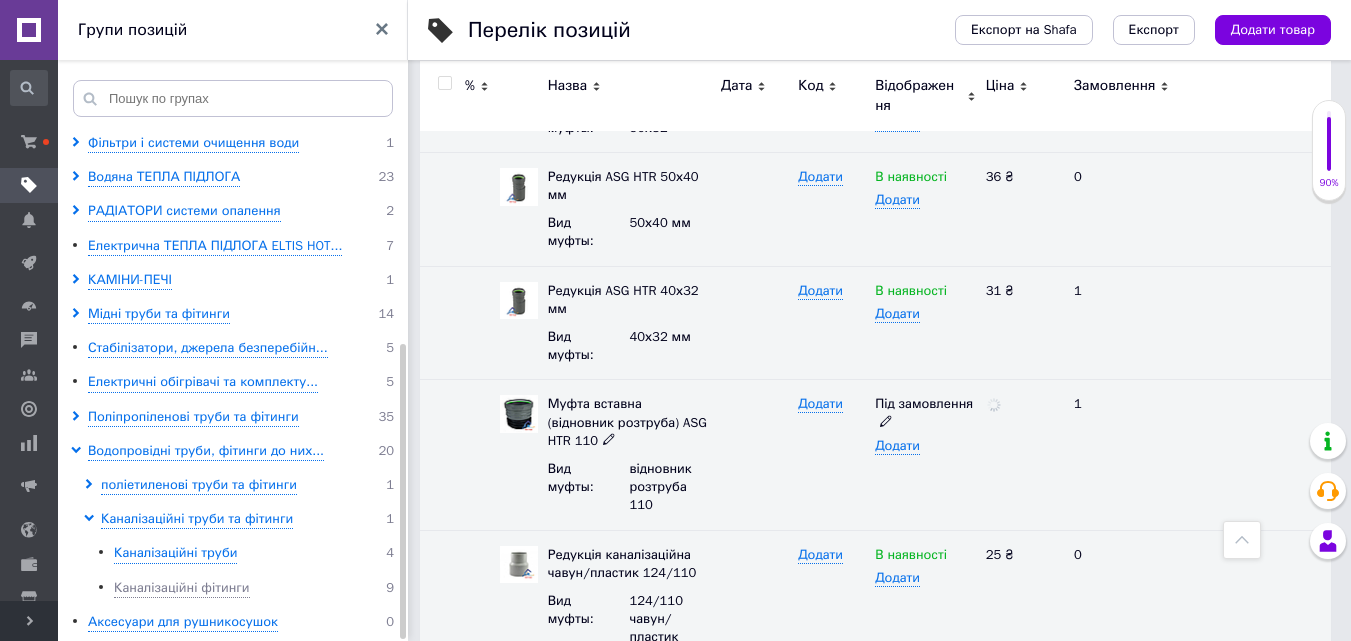 click at bounding box center (1258, 455) 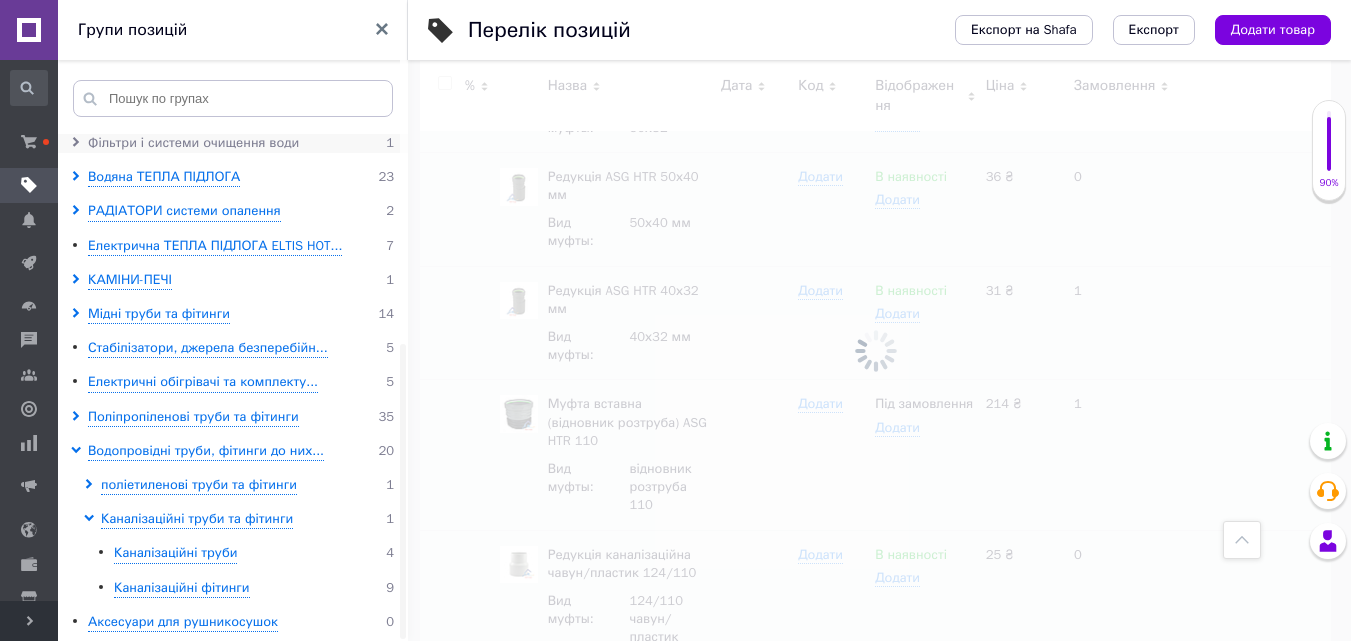 click on "Фільтри і системи очищення води" at bounding box center [193, 143] 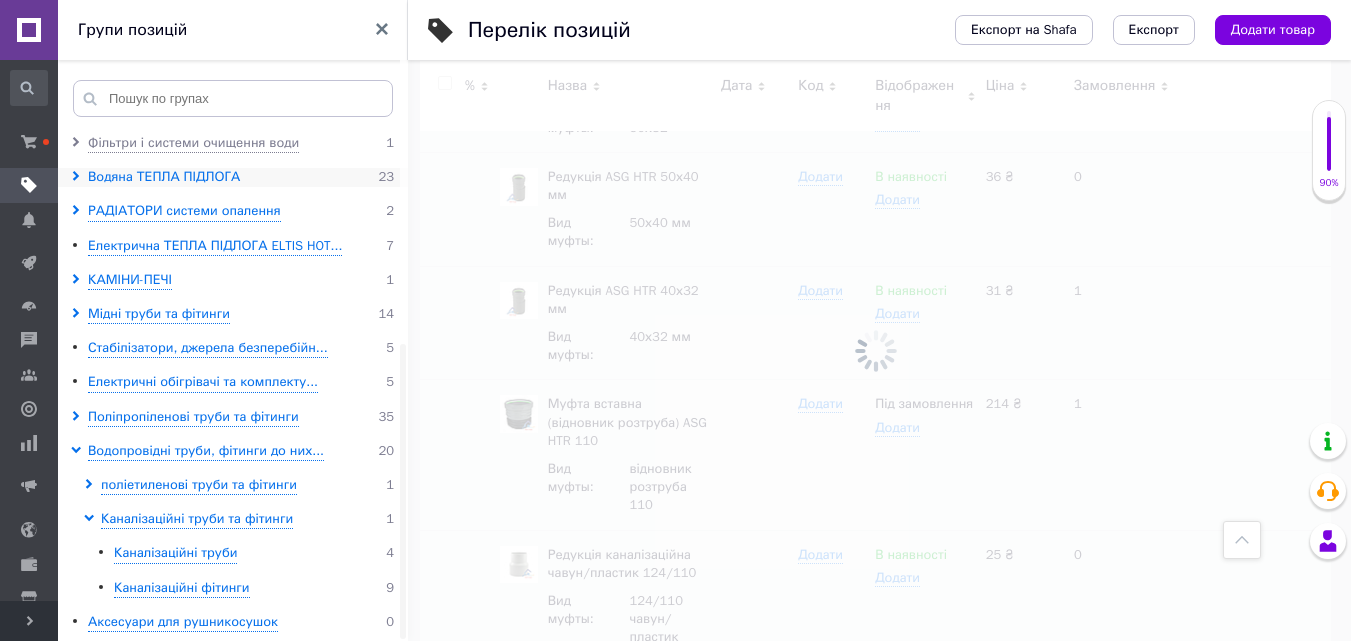 scroll, scrollTop: 33, scrollLeft: 0, axis: vertical 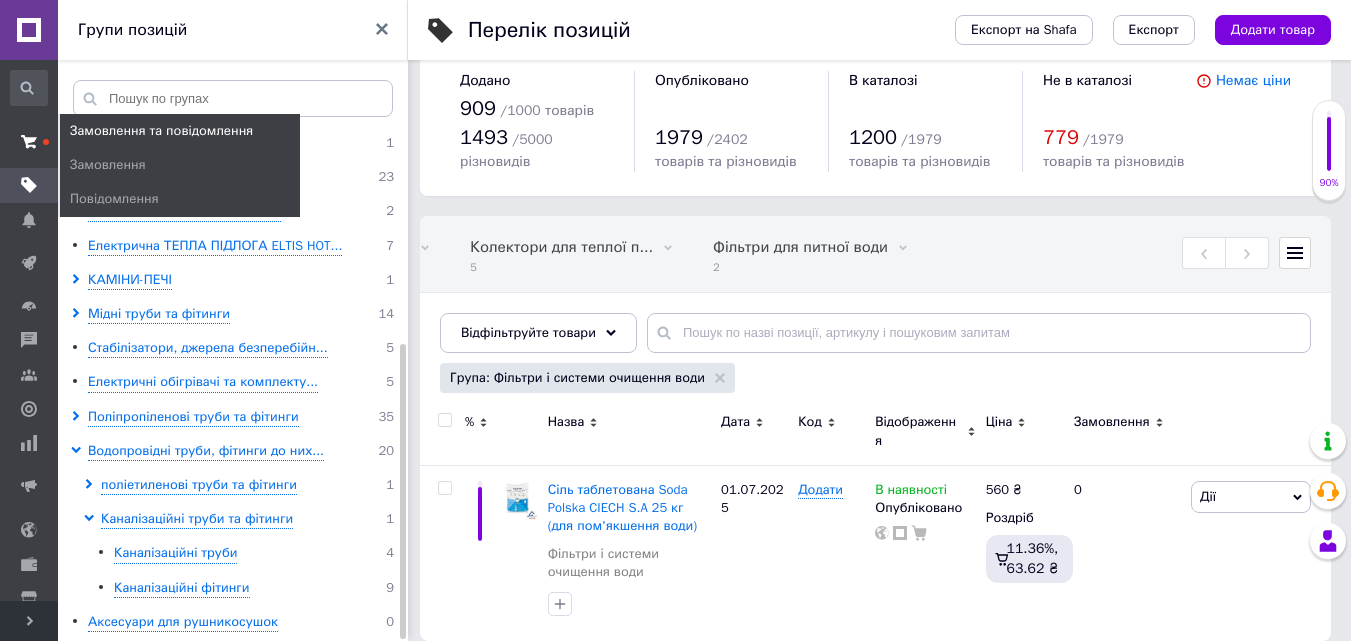 click 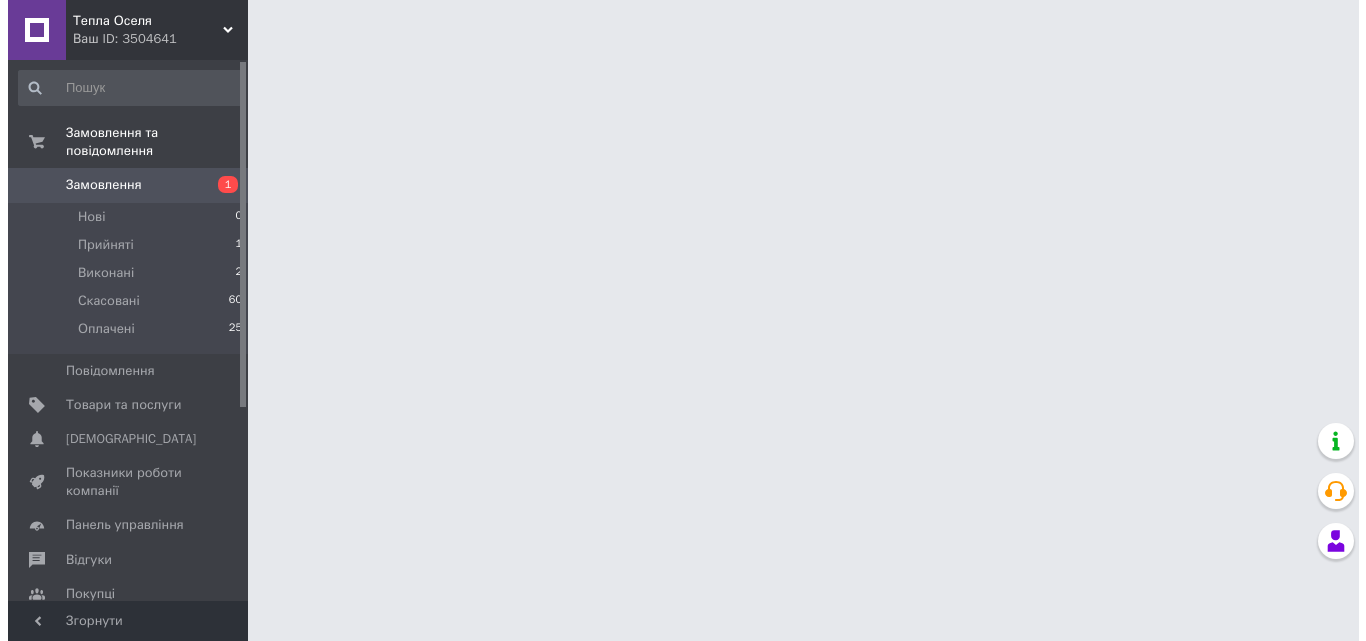 scroll, scrollTop: 0, scrollLeft: 0, axis: both 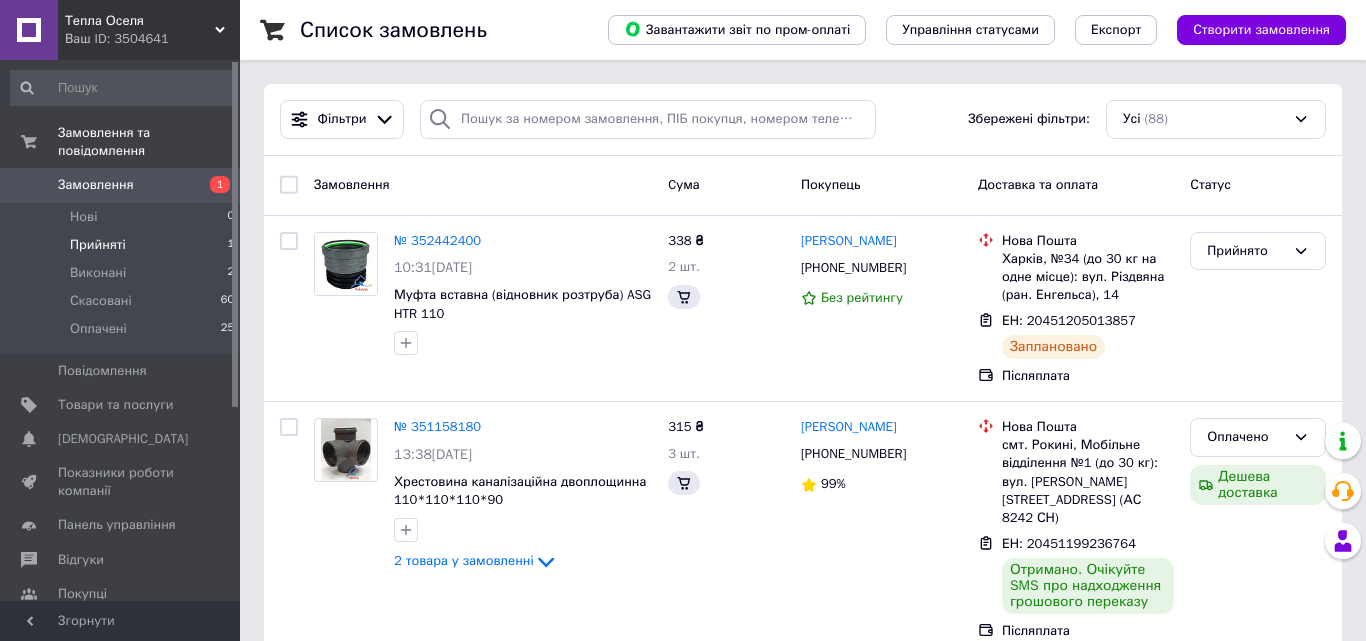 click on "Прийняті" at bounding box center [98, 245] 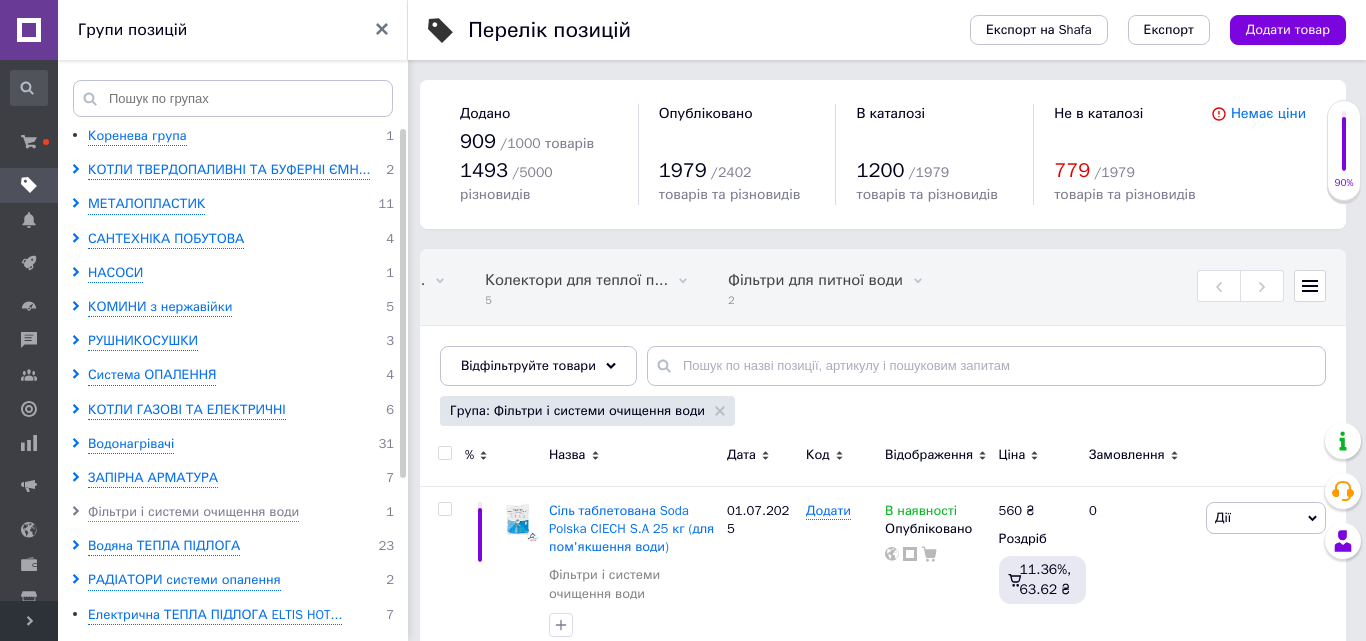 scroll, scrollTop: 0, scrollLeft: 844, axis: horizontal 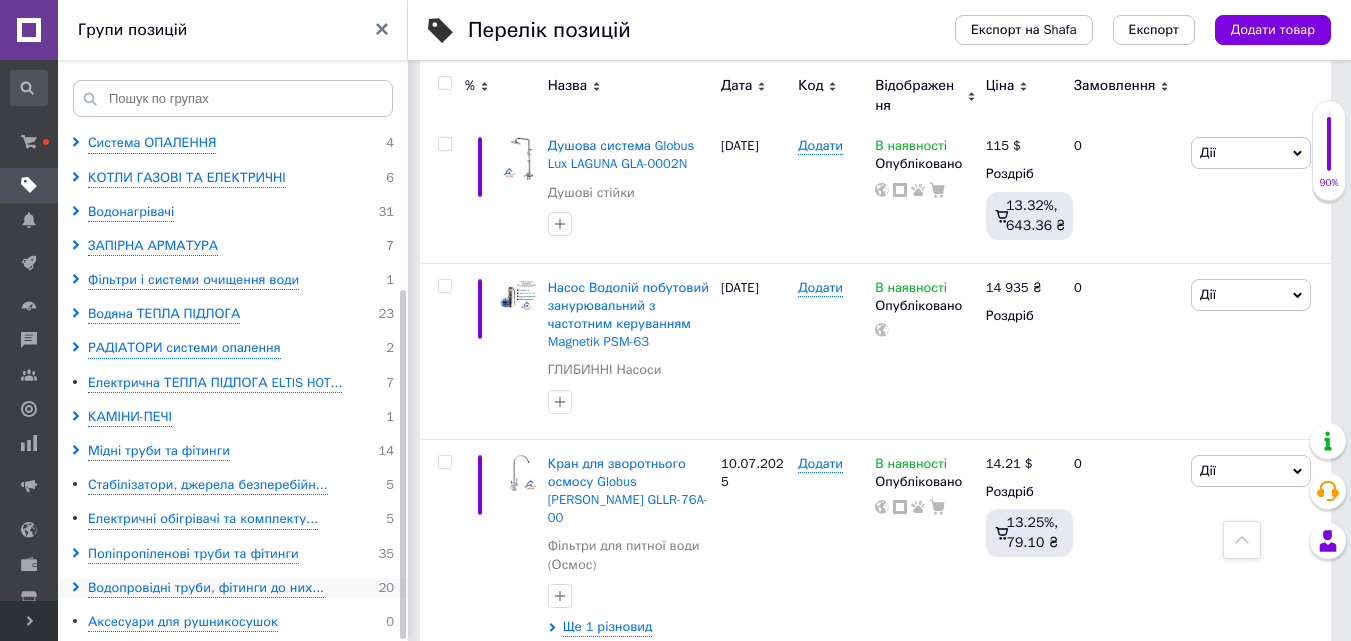 click 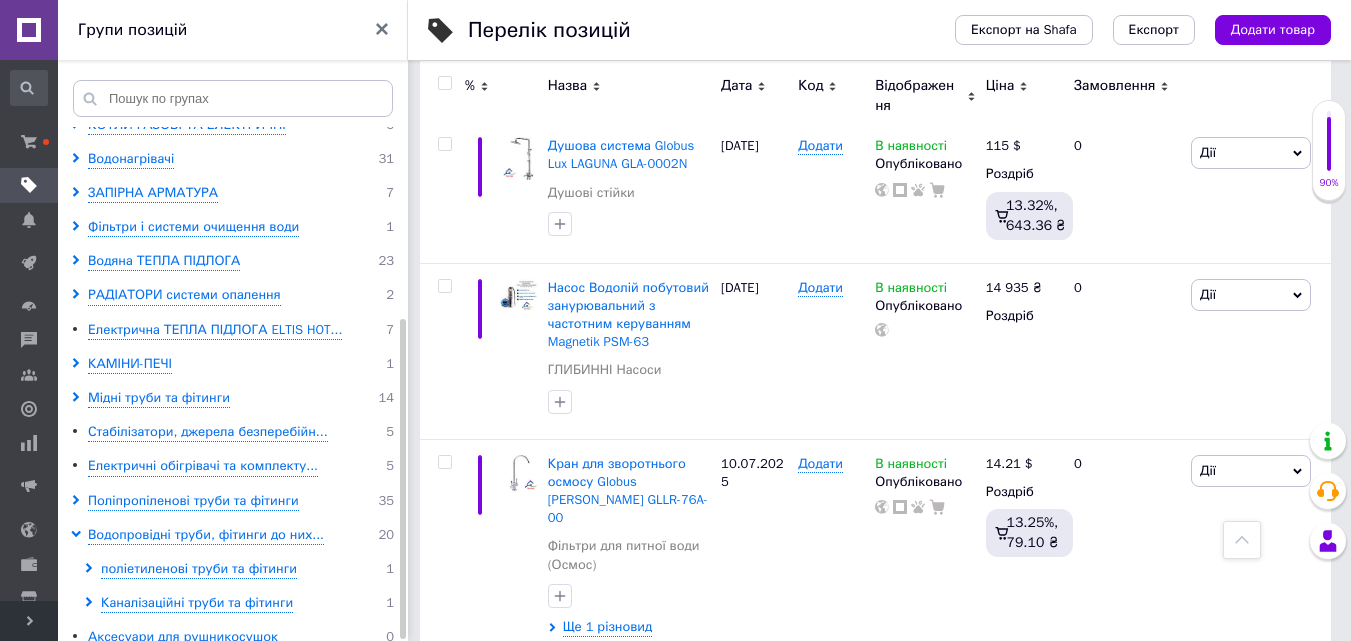 scroll, scrollTop: 307, scrollLeft: 0, axis: vertical 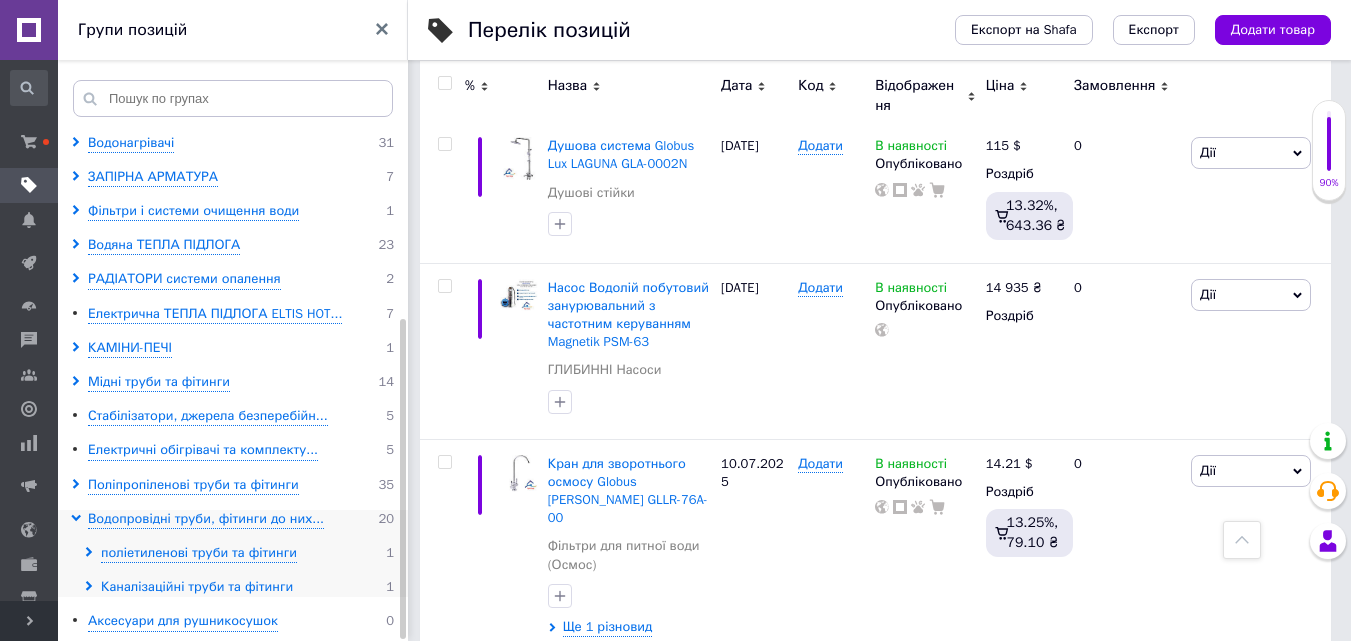 click on "Каналізаційні труби та фітинги" at bounding box center [197, 587] 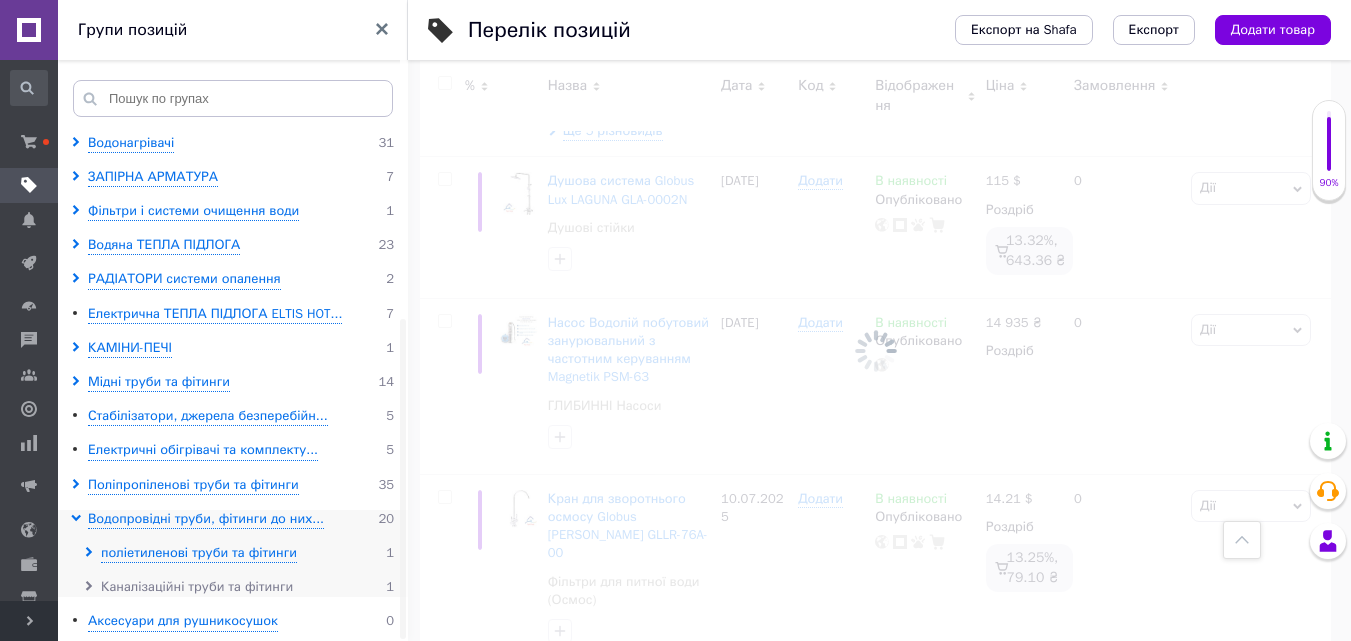 scroll, scrollTop: 535, scrollLeft: 0, axis: vertical 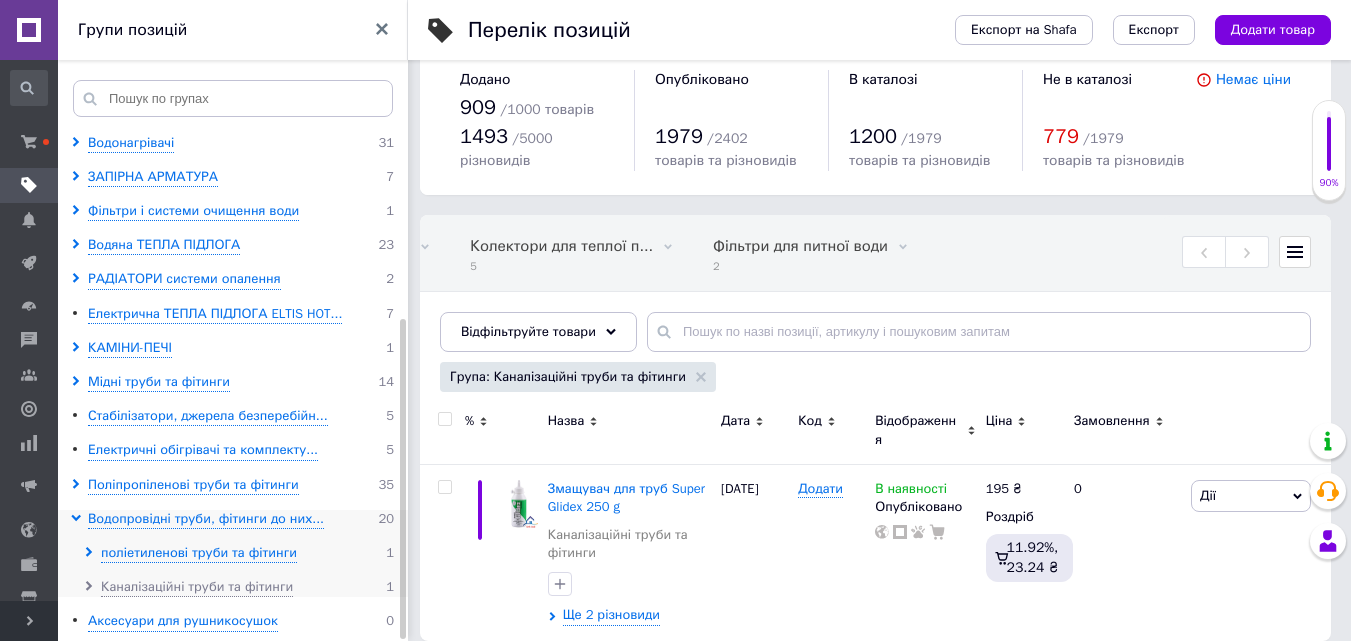 click 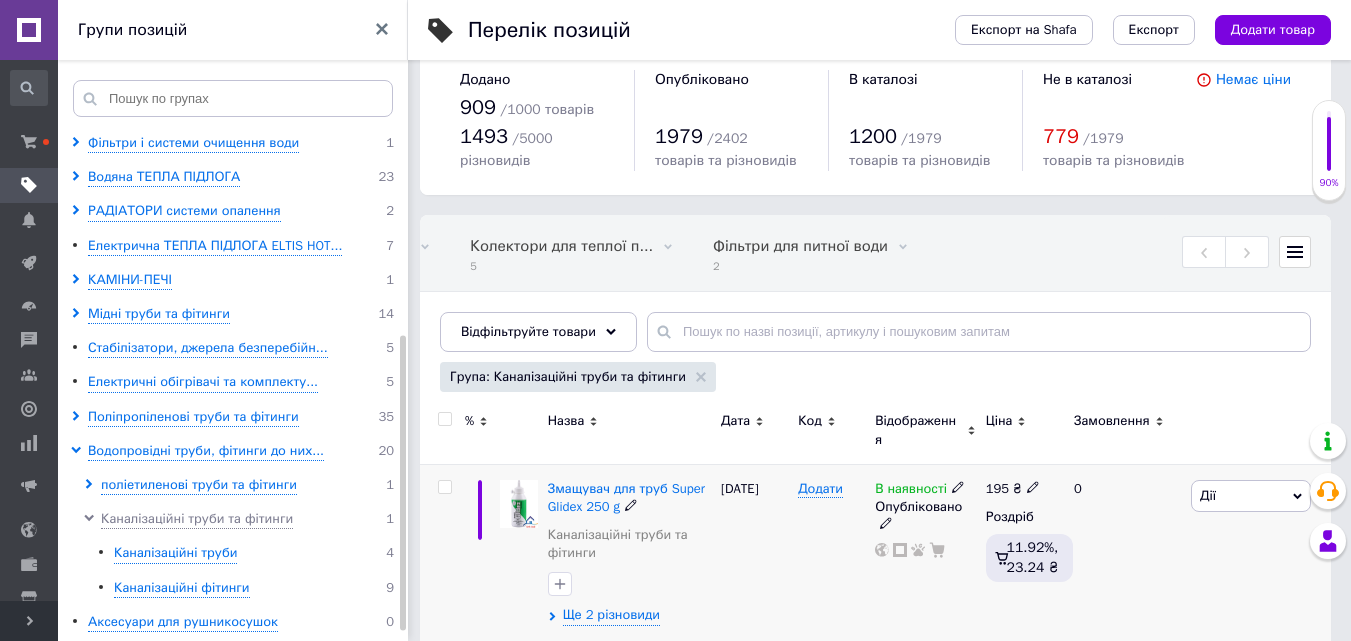 scroll, scrollTop: 375, scrollLeft: 0, axis: vertical 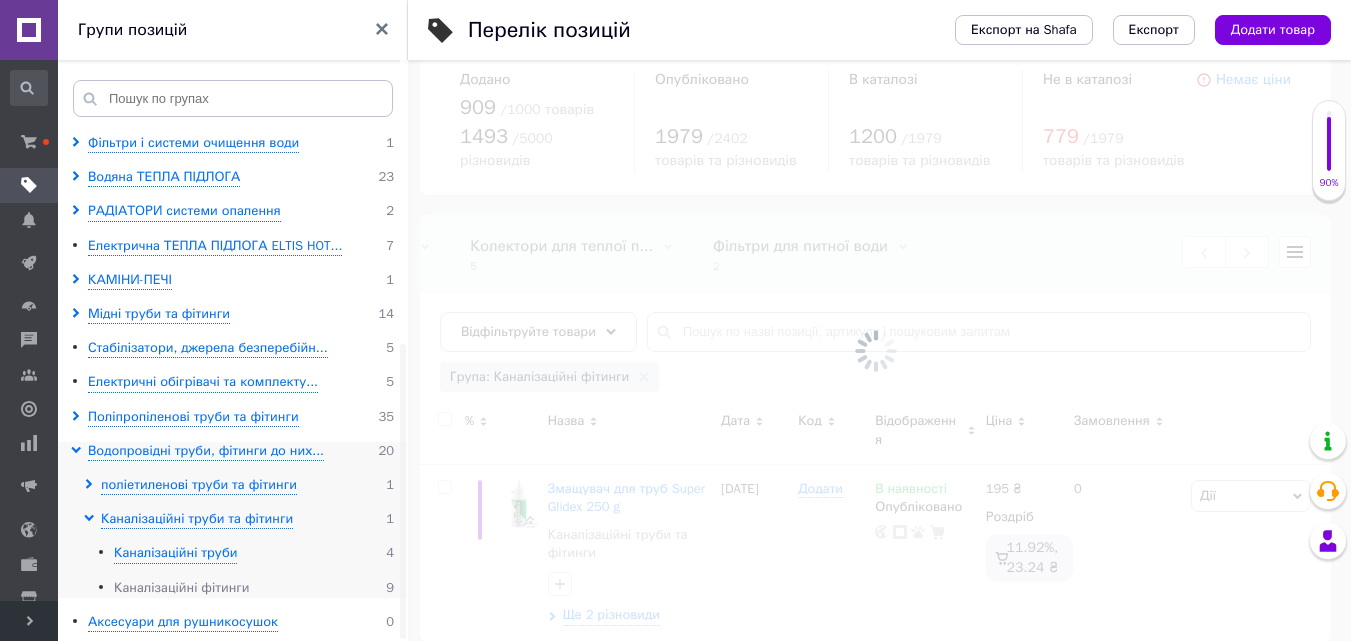click on "Каналізаційні фітинги" at bounding box center [182, 588] 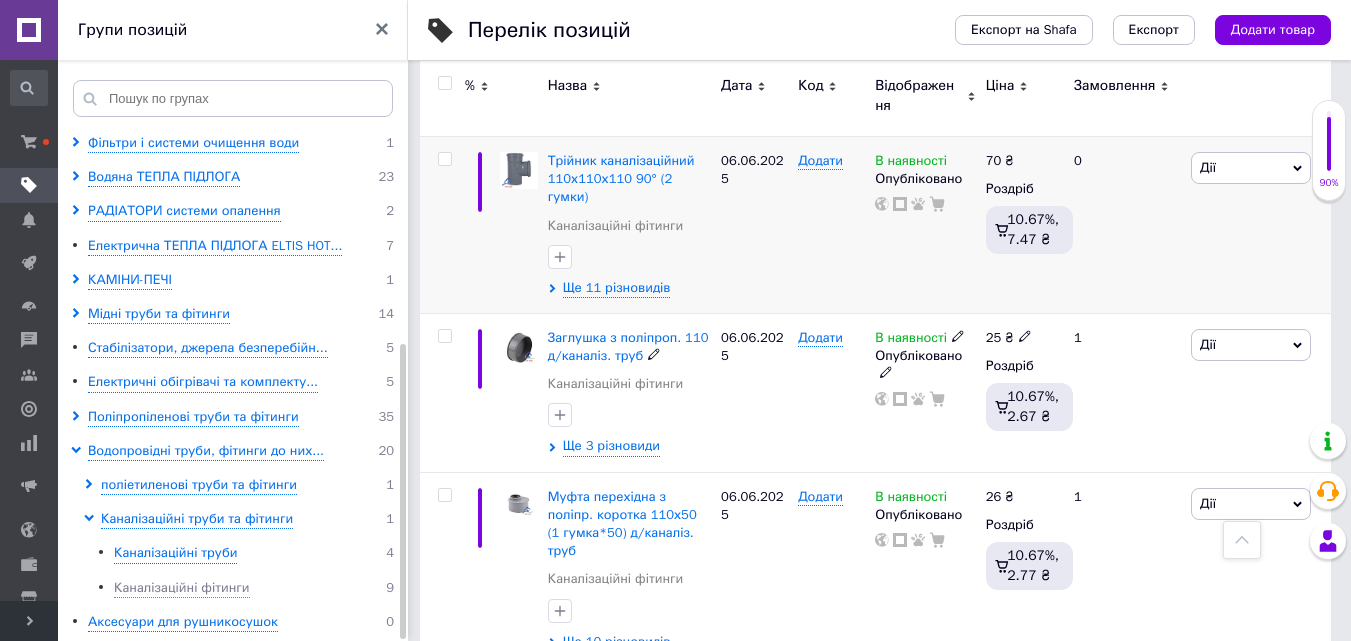 scroll, scrollTop: 934, scrollLeft: 0, axis: vertical 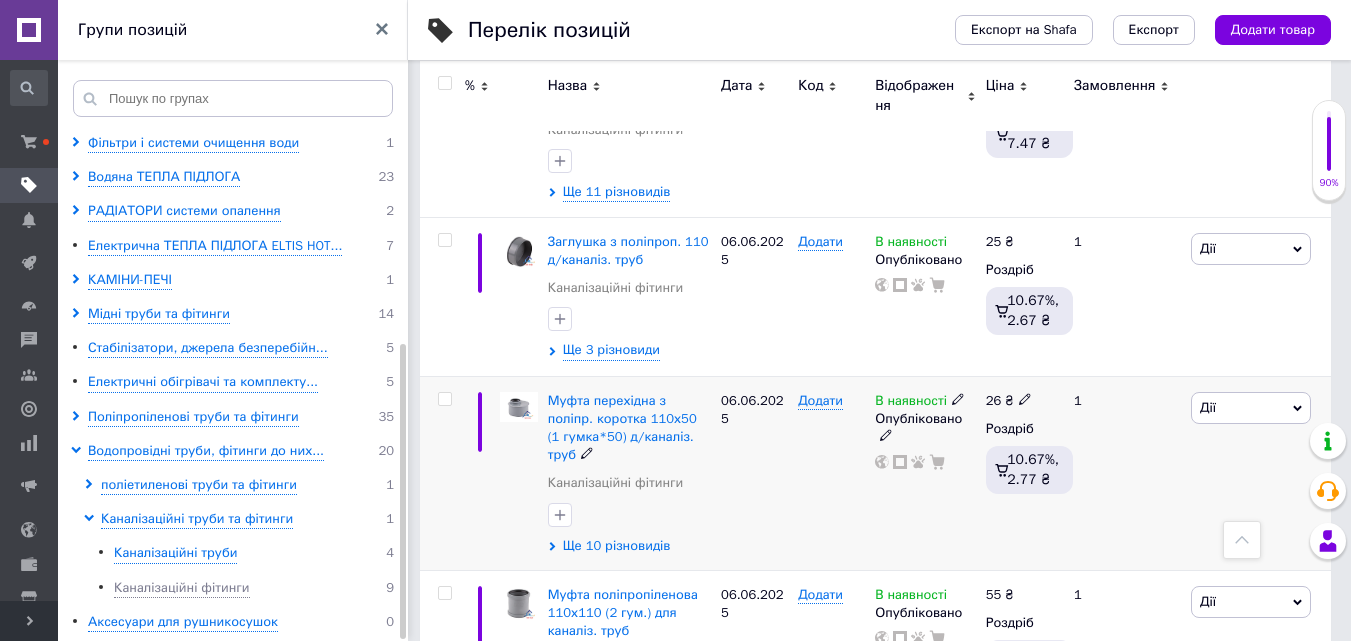 click on "Ще 10 різновидів" at bounding box center (617, 546) 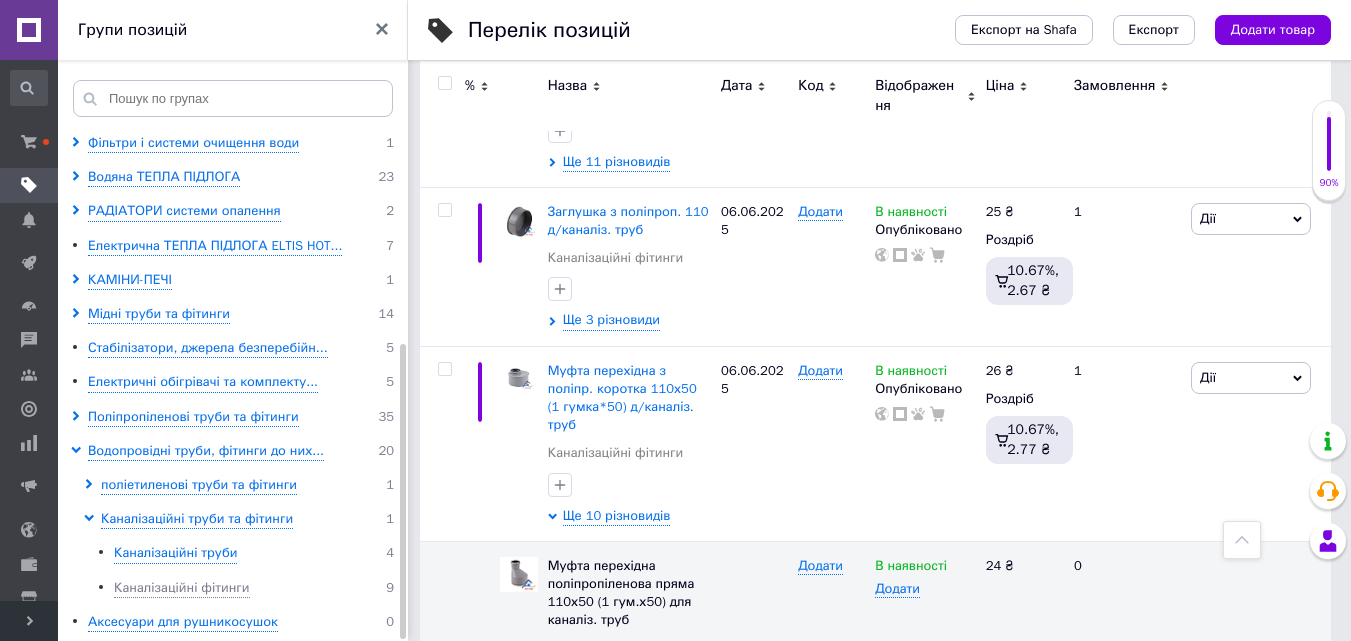 scroll, scrollTop: 934, scrollLeft: 0, axis: vertical 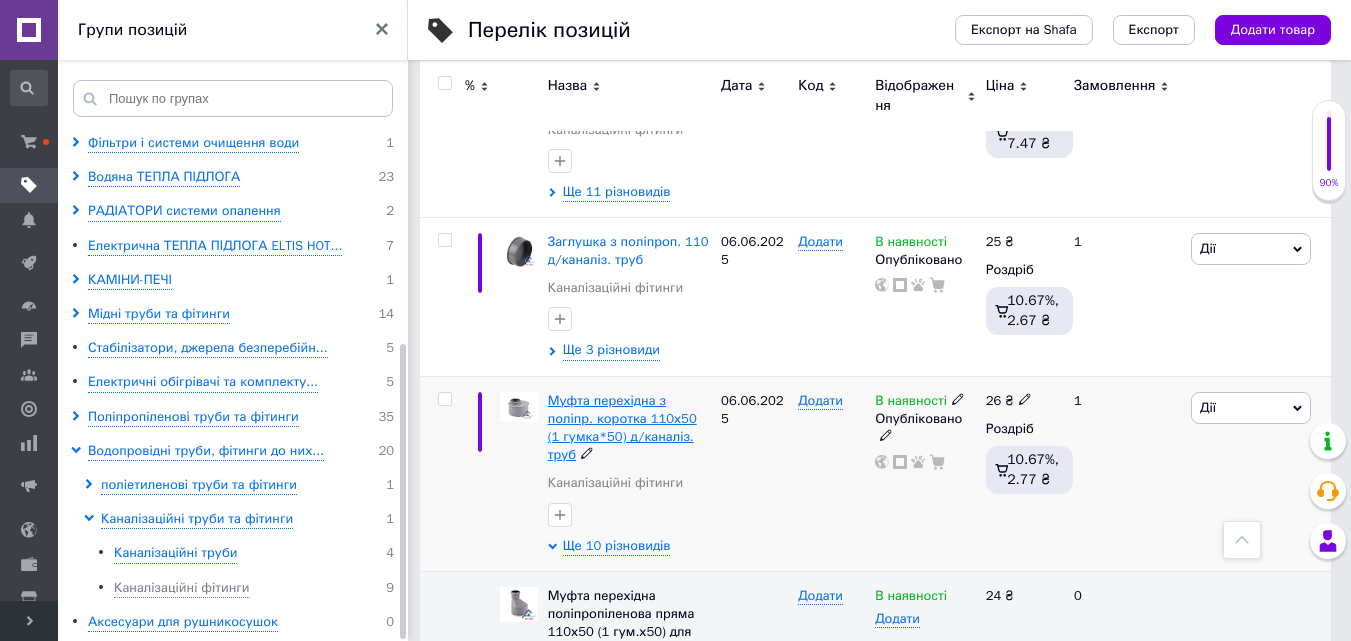 click on "Муфта перехідна з поліпр. коротка 110х50 (1 гумка*50) д/каналіз. труб" at bounding box center [622, 428] 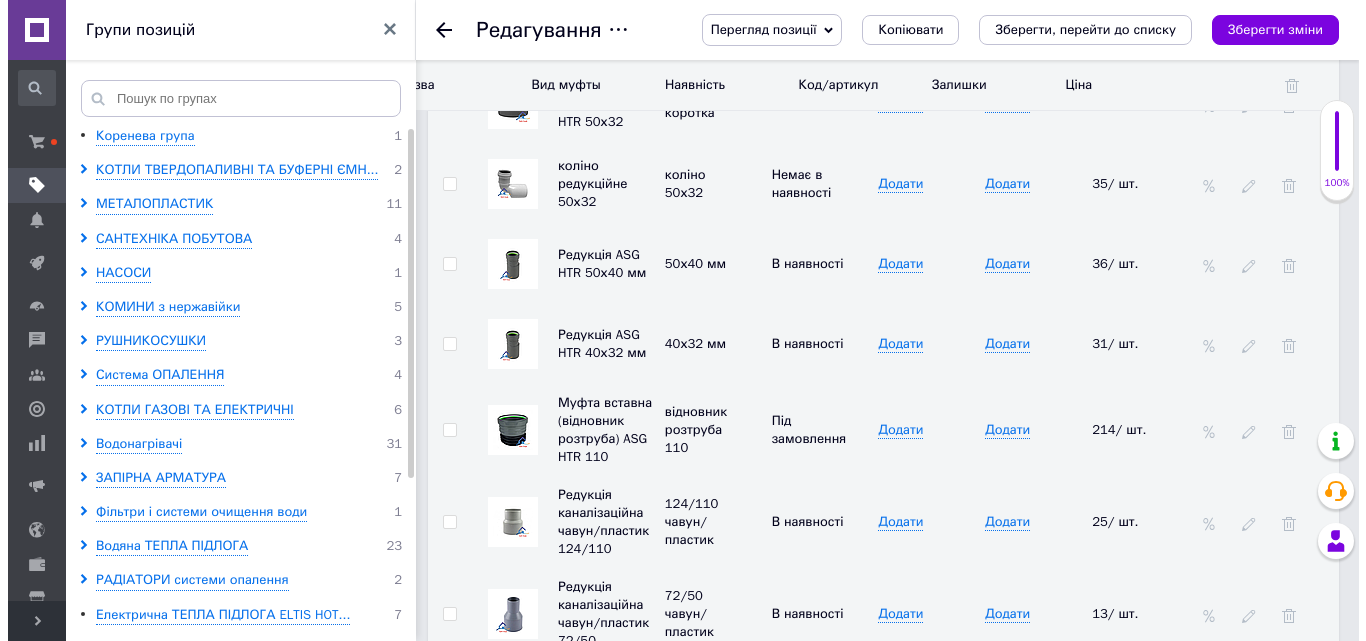 scroll, scrollTop: 3200, scrollLeft: 0, axis: vertical 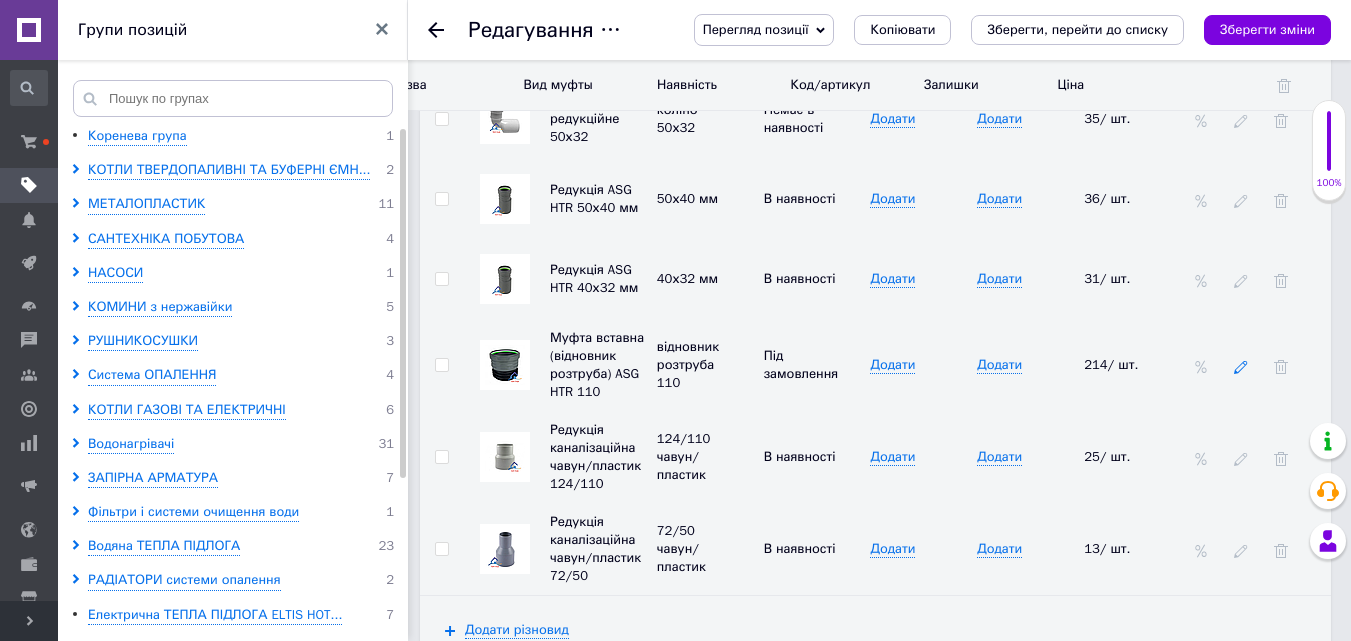 click 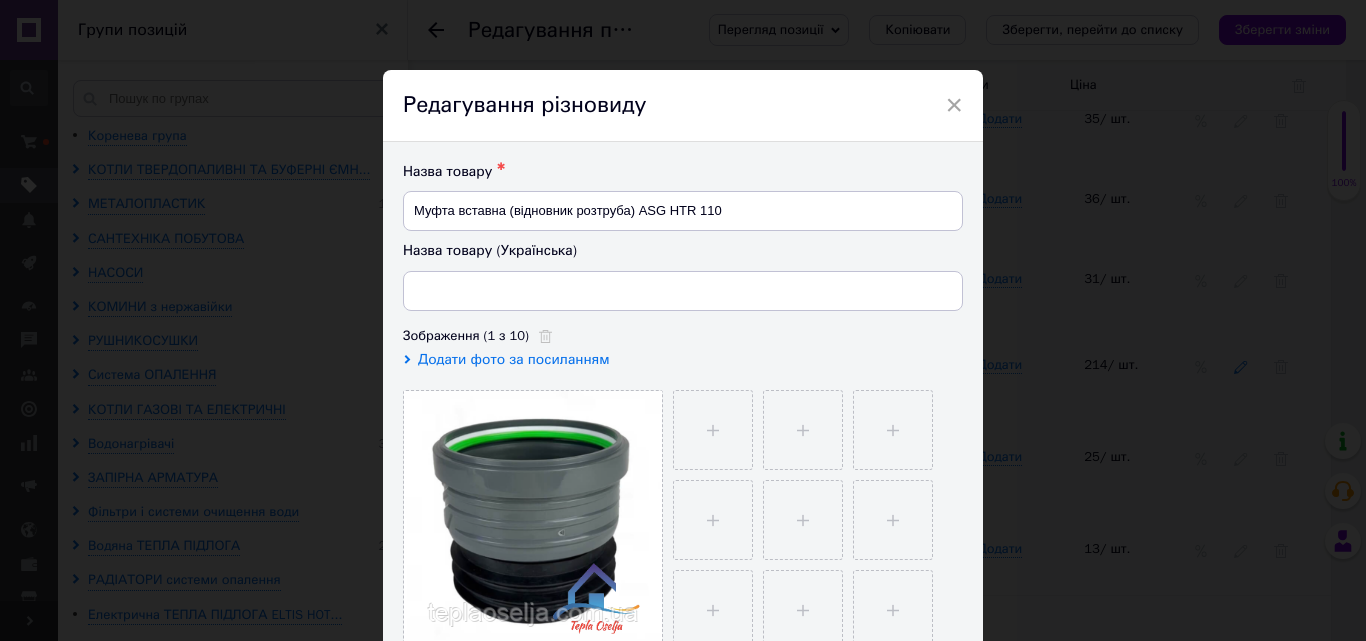 type on "Муфта вставна (відновник розтруба) ASG HTR 110" 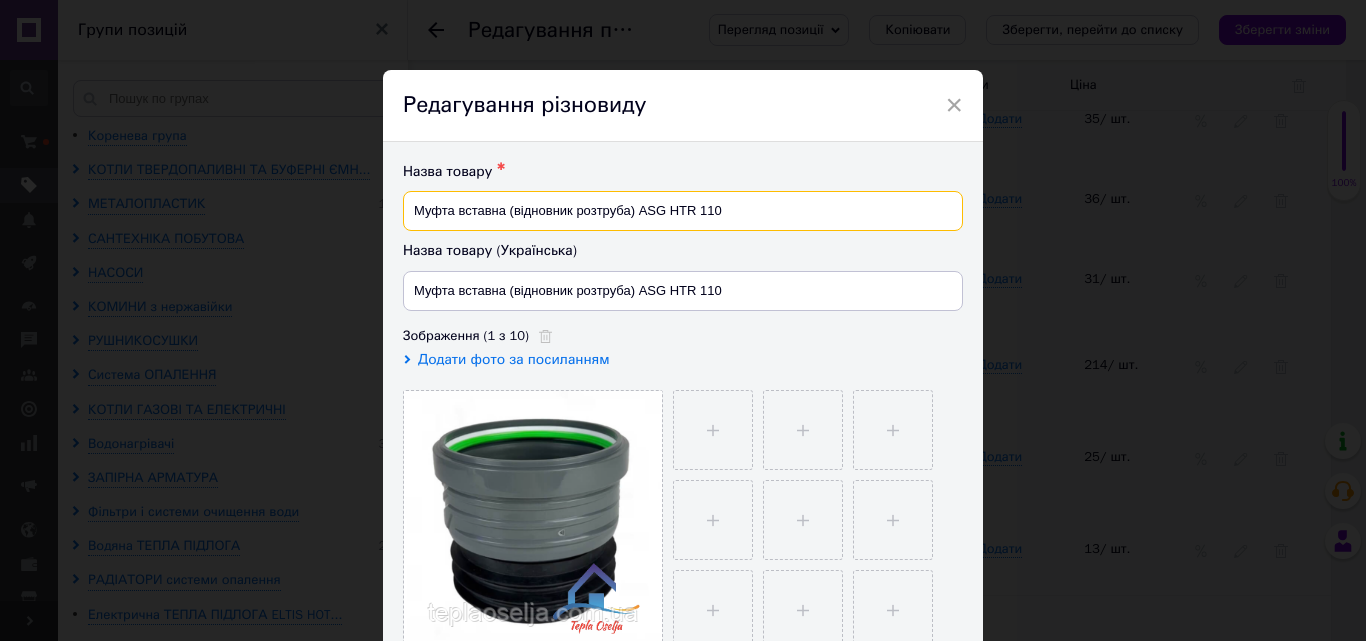 click on "Муфта вставна (відновник розтруба) ASG HTR 110" at bounding box center [683, 211] 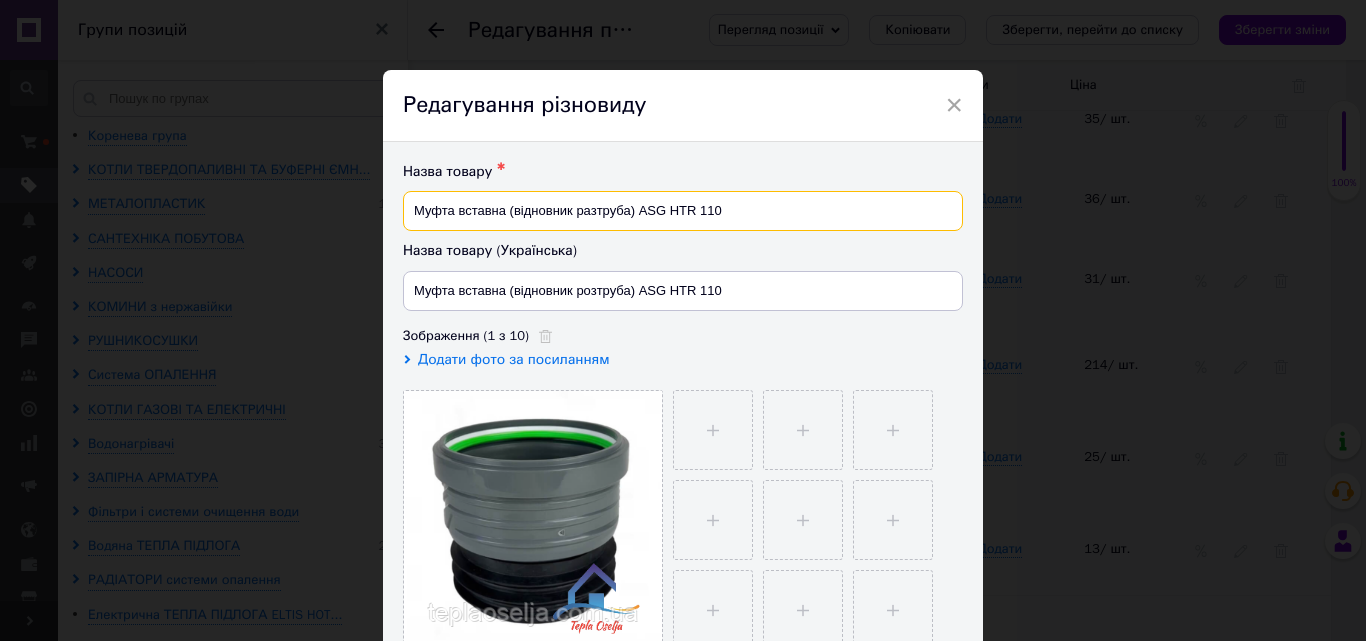 click on "Муфта вставна (відновник разтруба) ASG HTR 110" at bounding box center [683, 211] 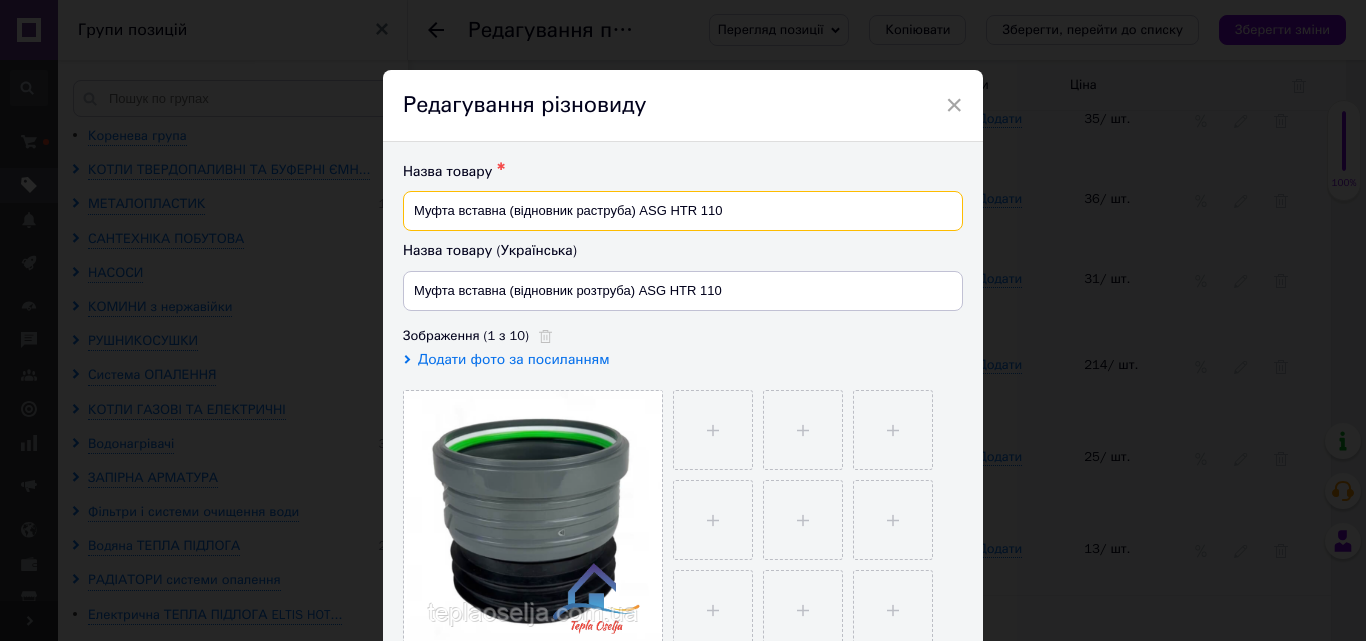 click on "Муфта вставна (відновник раструба) ASG HTR 110" at bounding box center [683, 211] 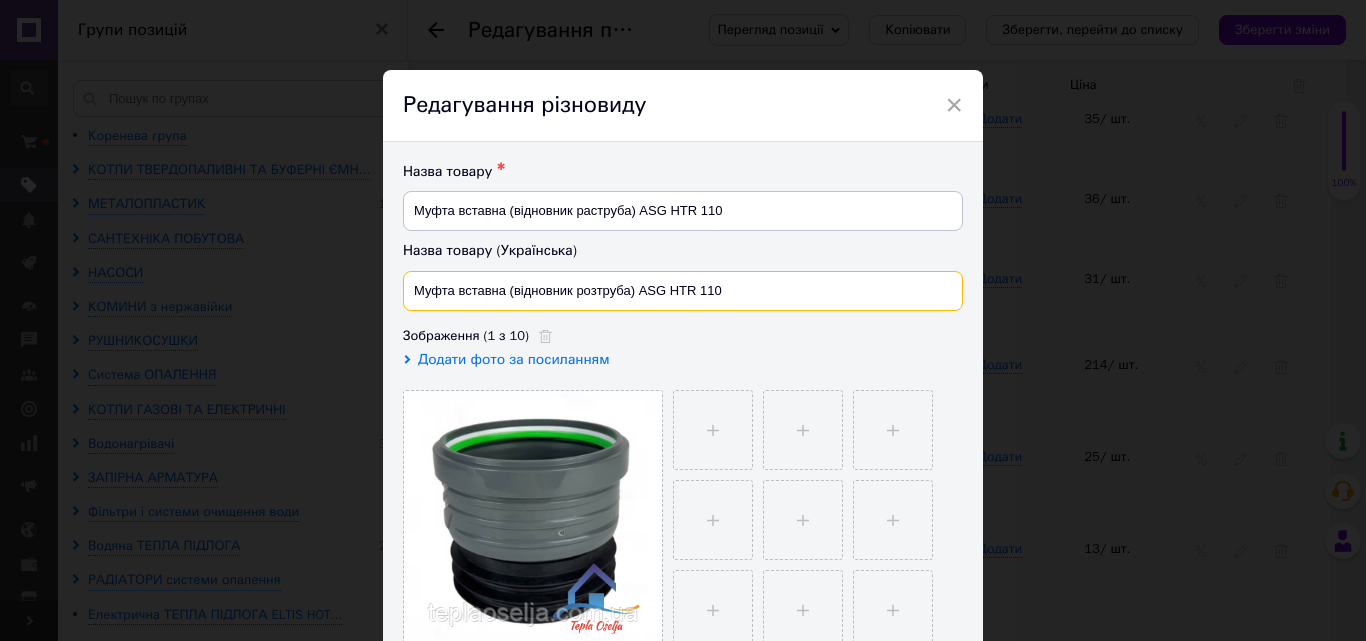 click on "Муфта вставна (відновник розтруба) ASG HTR 110" at bounding box center (683, 291) 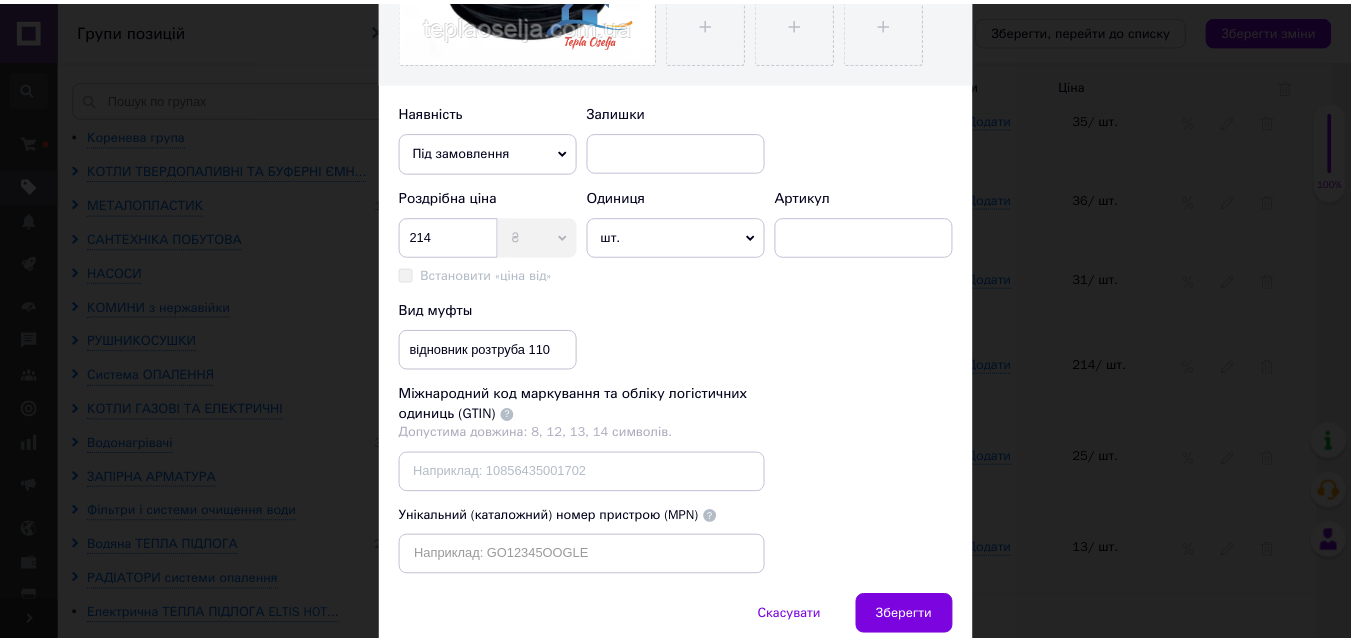 scroll, scrollTop: 672, scrollLeft: 0, axis: vertical 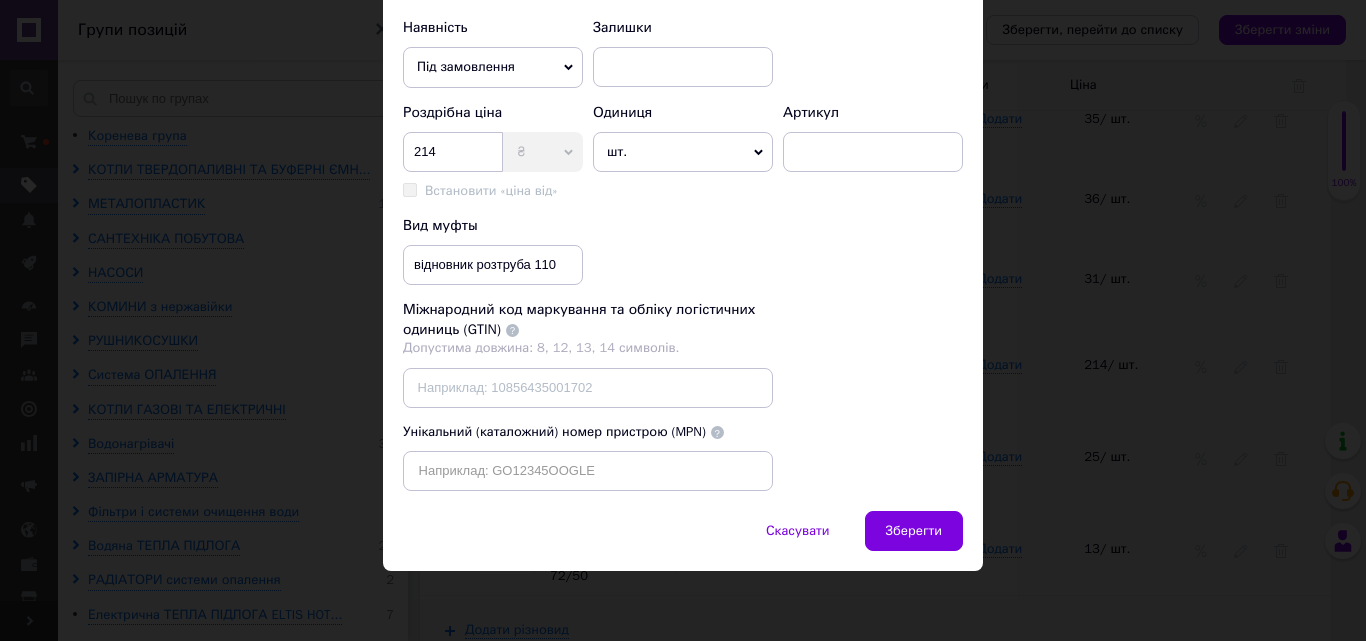 type on "Муфта вставна (відновник раструба) ASG HTR 110" 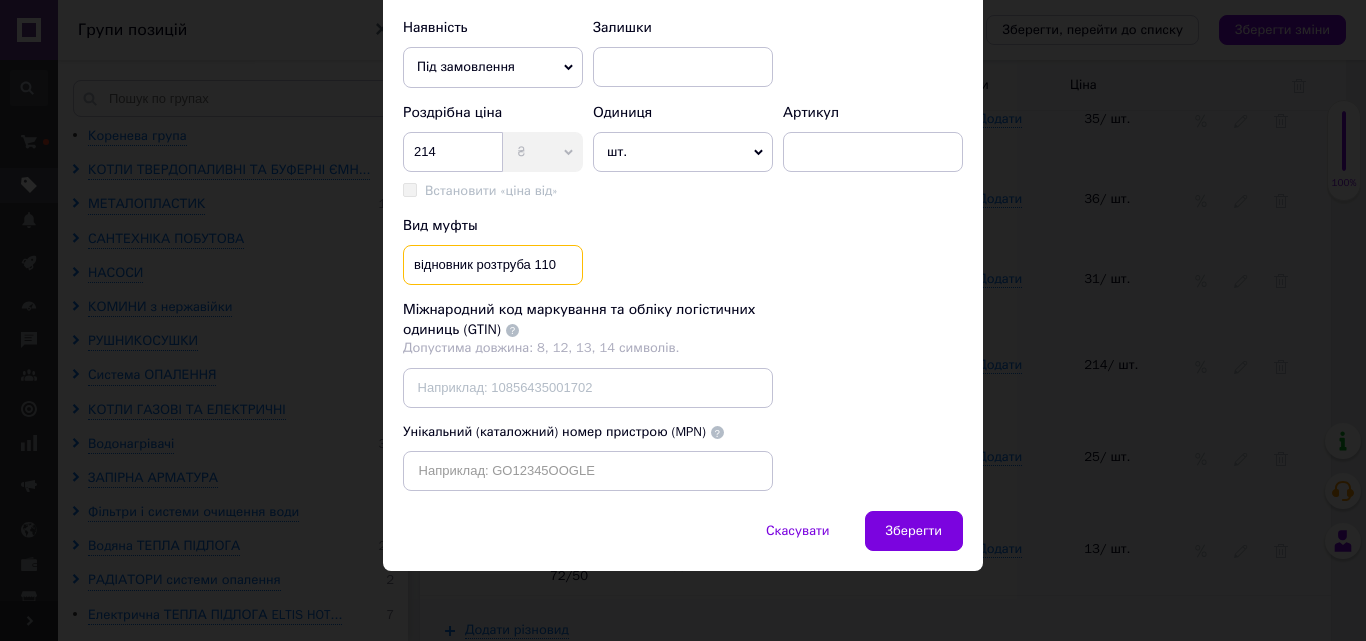 click on "відновник розтруба 110" at bounding box center (493, 265) 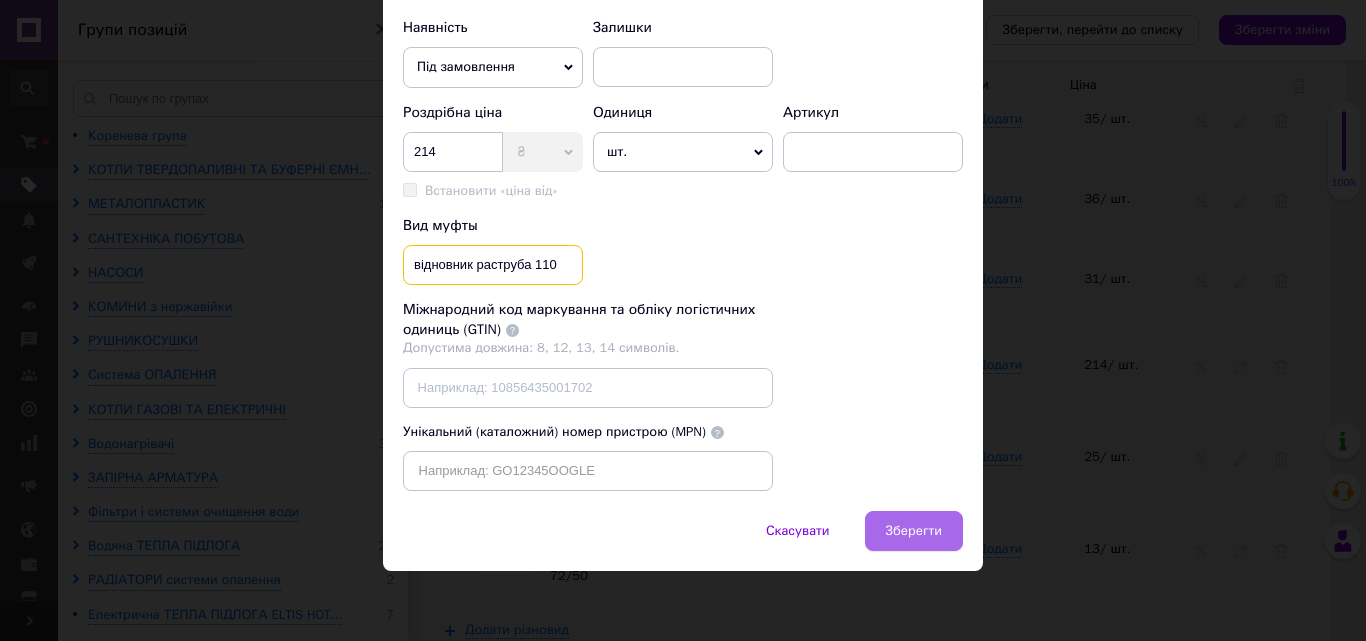 type on "відновник раструба 110" 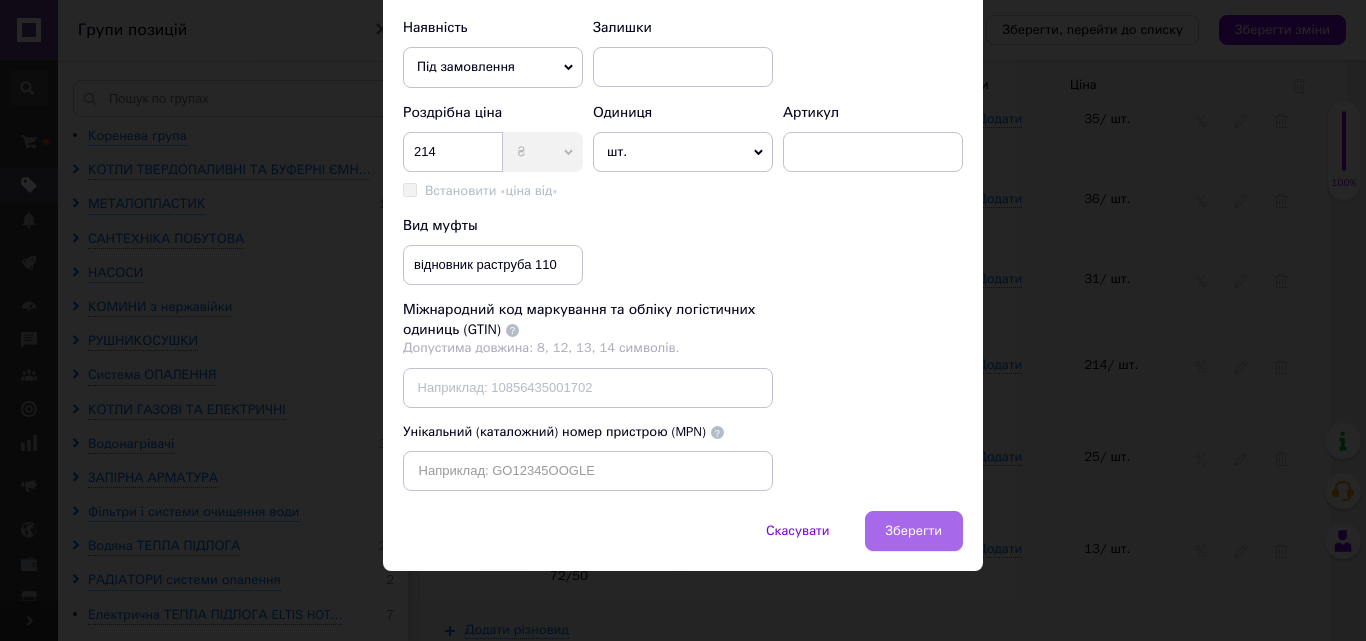 click on "Зберегти" at bounding box center (914, 531) 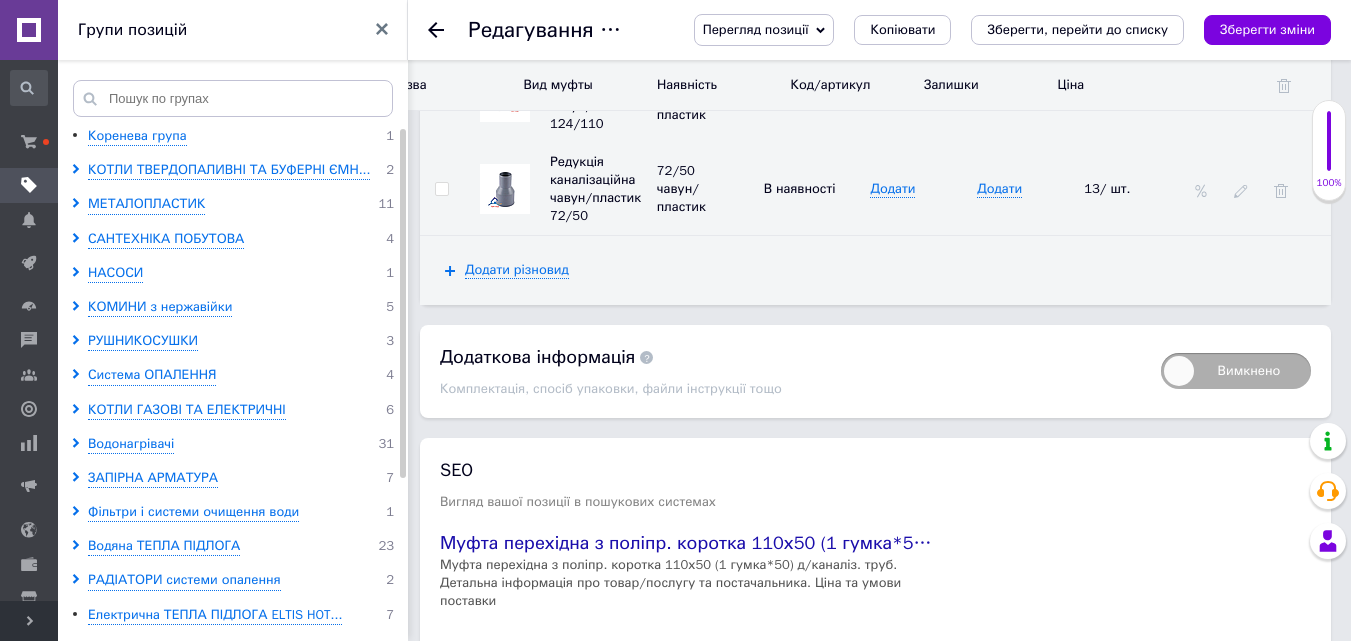 scroll, scrollTop: 3605, scrollLeft: 0, axis: vertical 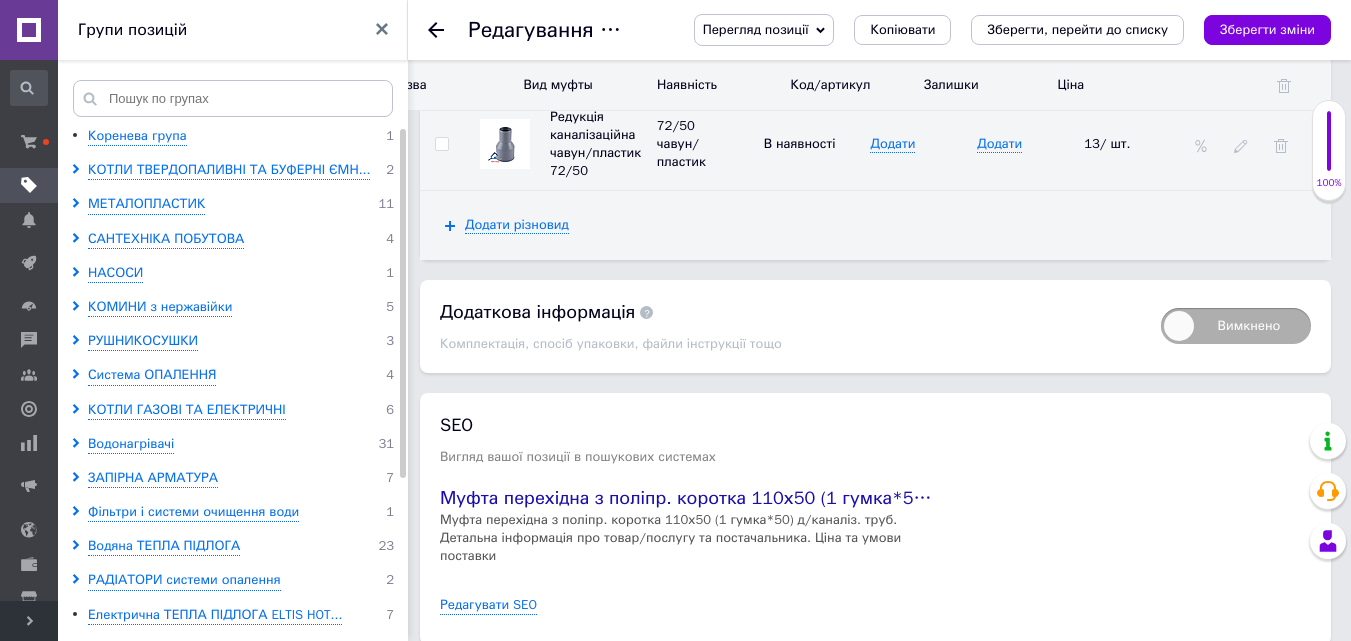click on "Зберегти, перейти до списку" at bounding box center [688, 685] 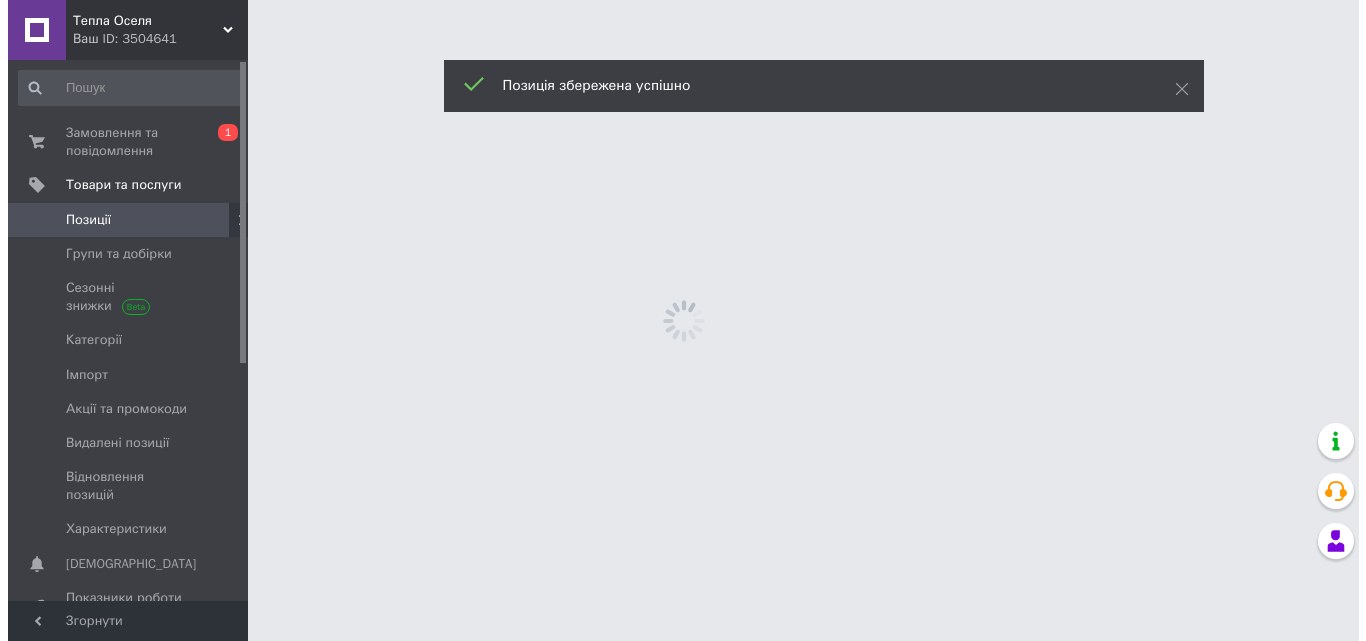 scroll, scrollTop: 0, scrollLeft: 0, axis: both 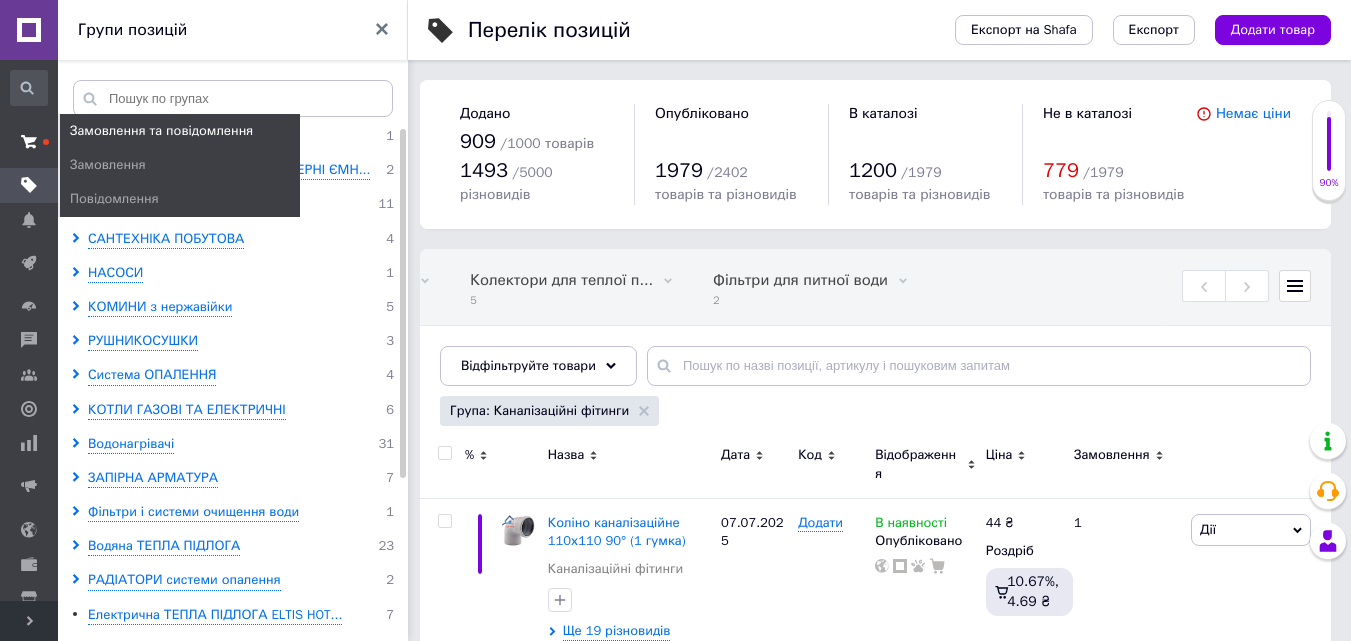 click 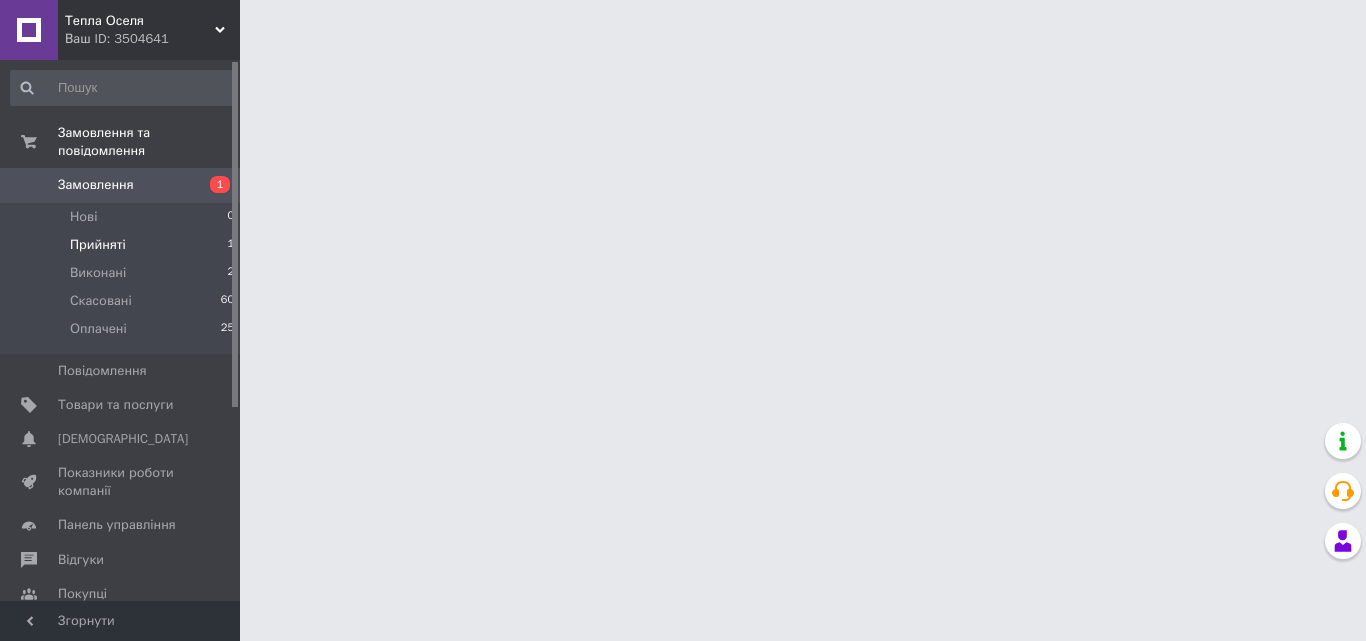 click on "Прийняті 1" at bounding box center (123, 245) 